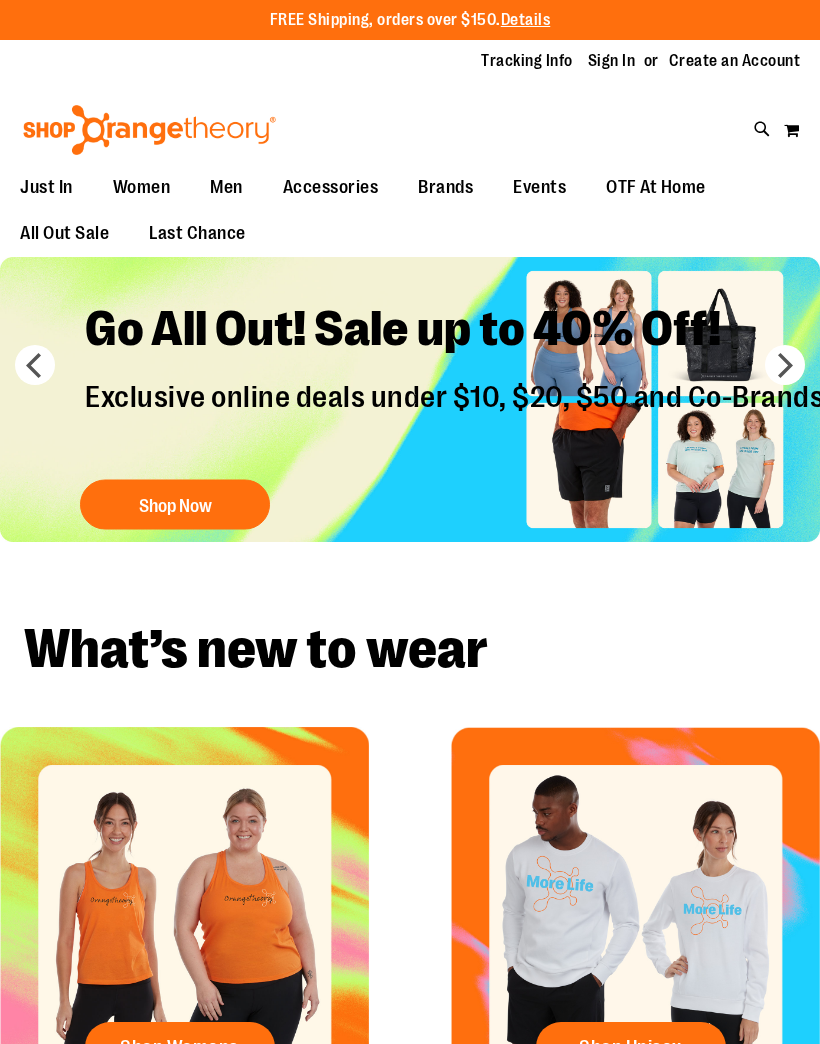 scroll, scrollTop: 0, scrollLeft: 0, axis: both 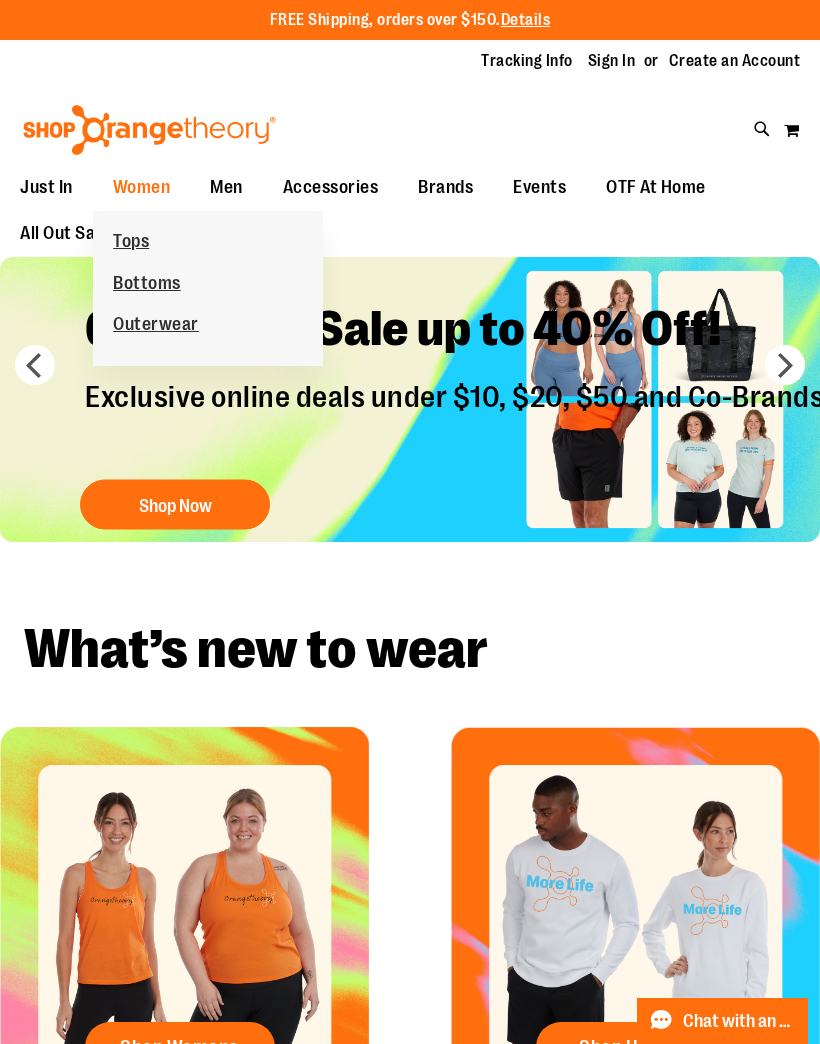 click on "Tops" at bounding box center (131, 243) 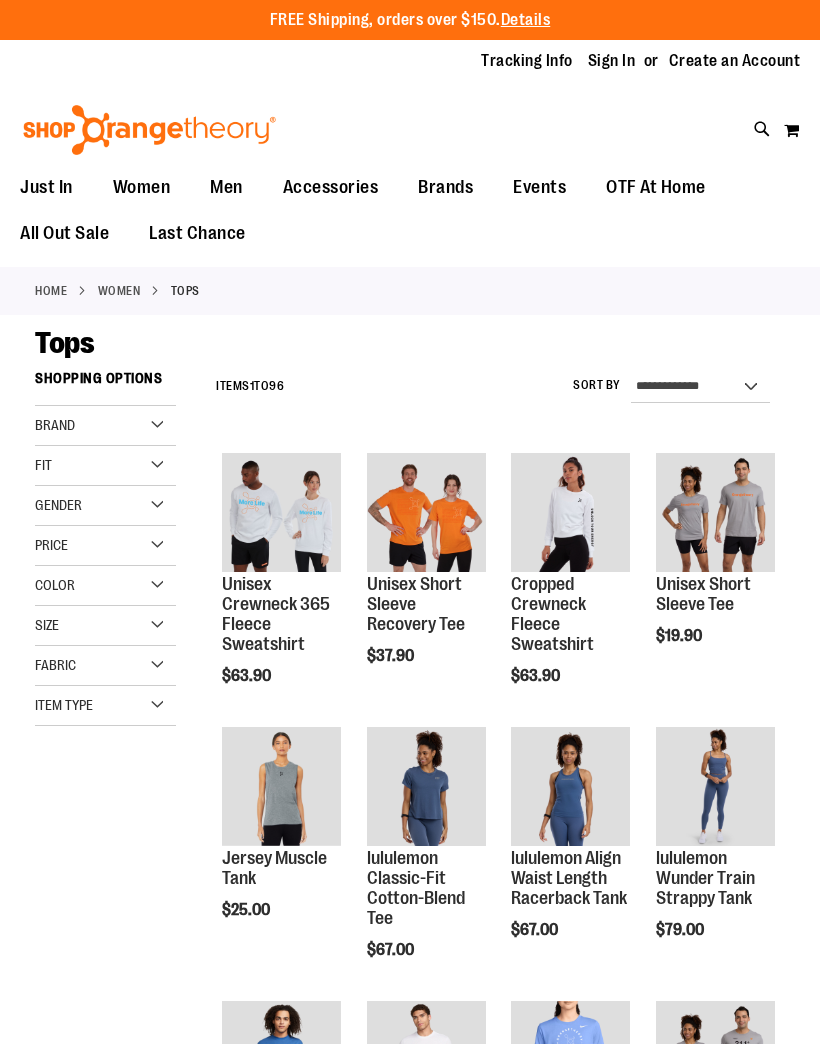 scroll, scrollTop: 0, scrollLeft: 0, axis: both 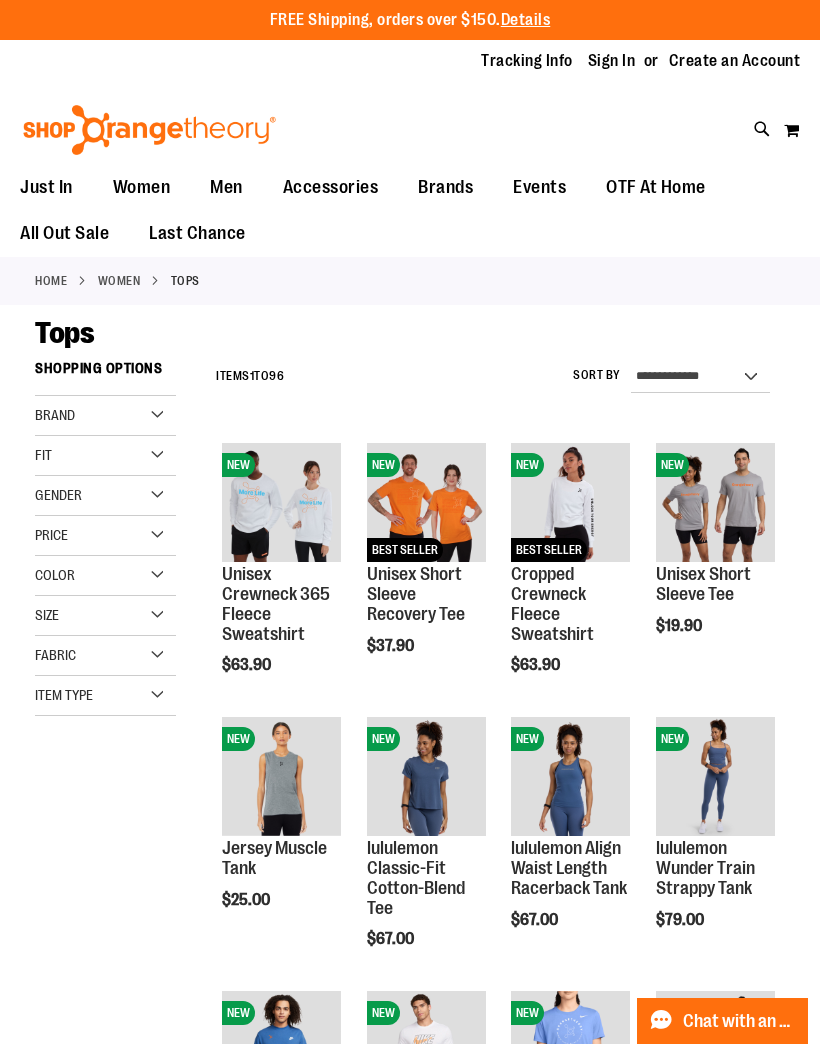 click on "Fit" at bounding box center (105, 456) 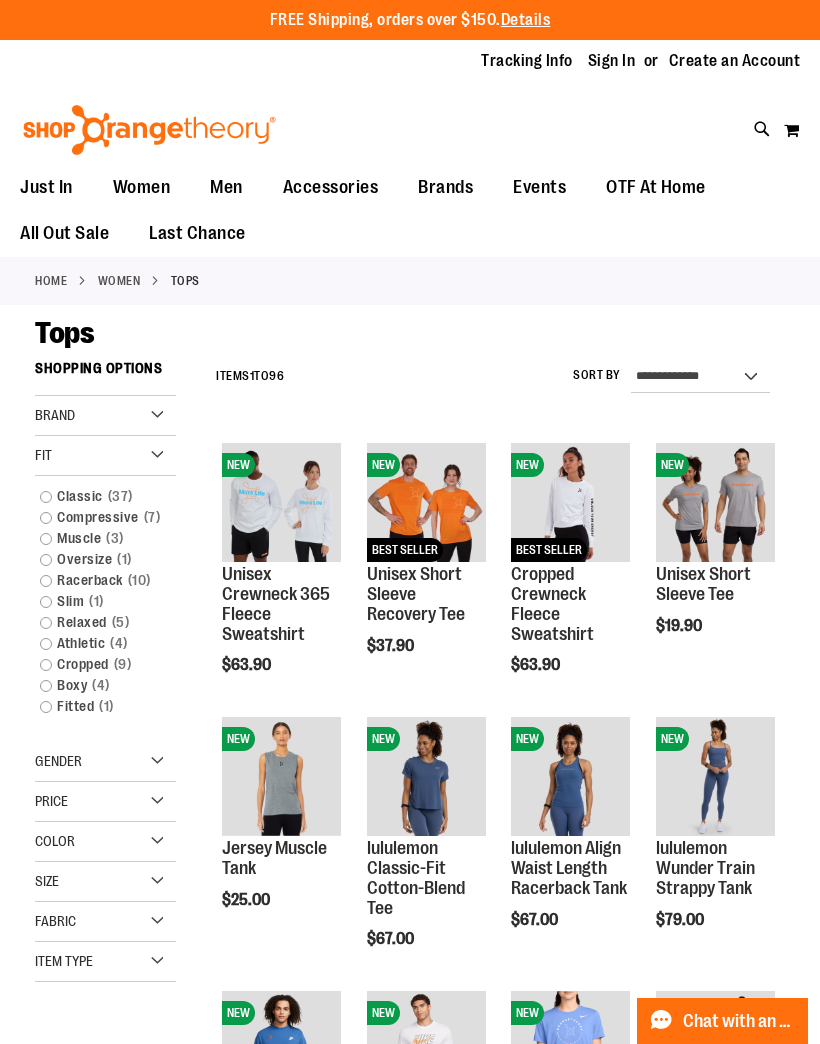 click on "Muscle                                             3
items" at bounding box center (98, 538) 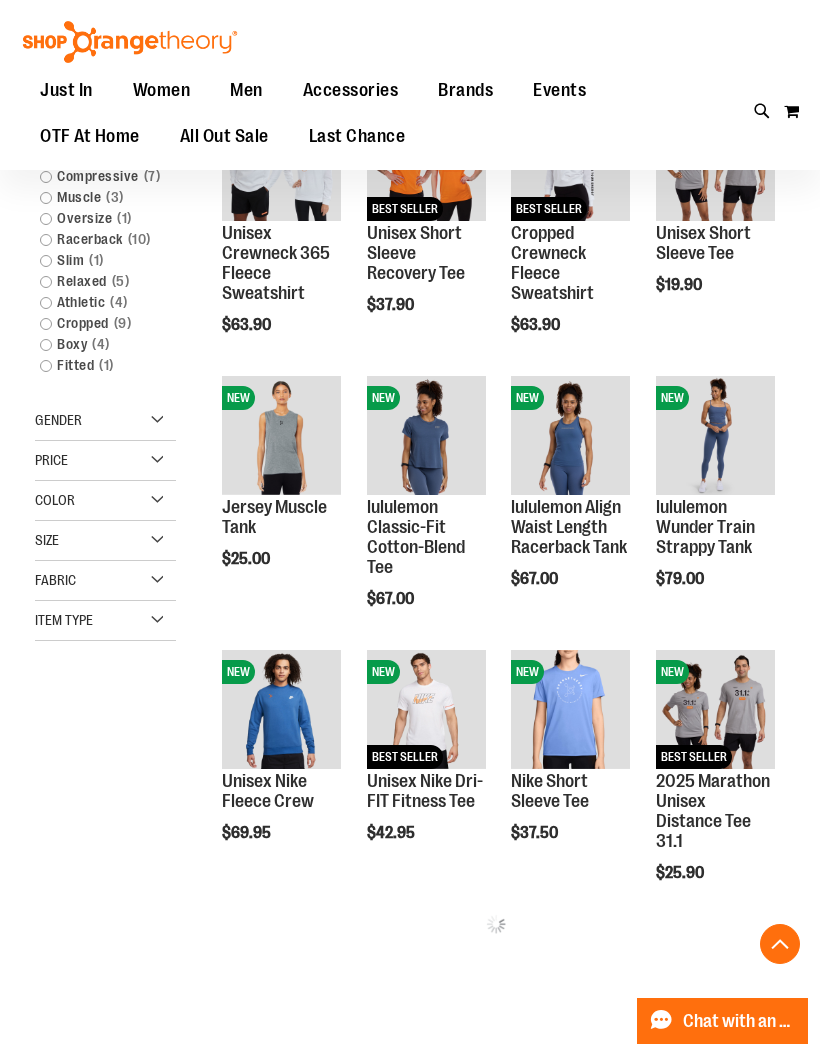 scroll, scrollTop: 350, scrollLeft: 0, axis: vertical 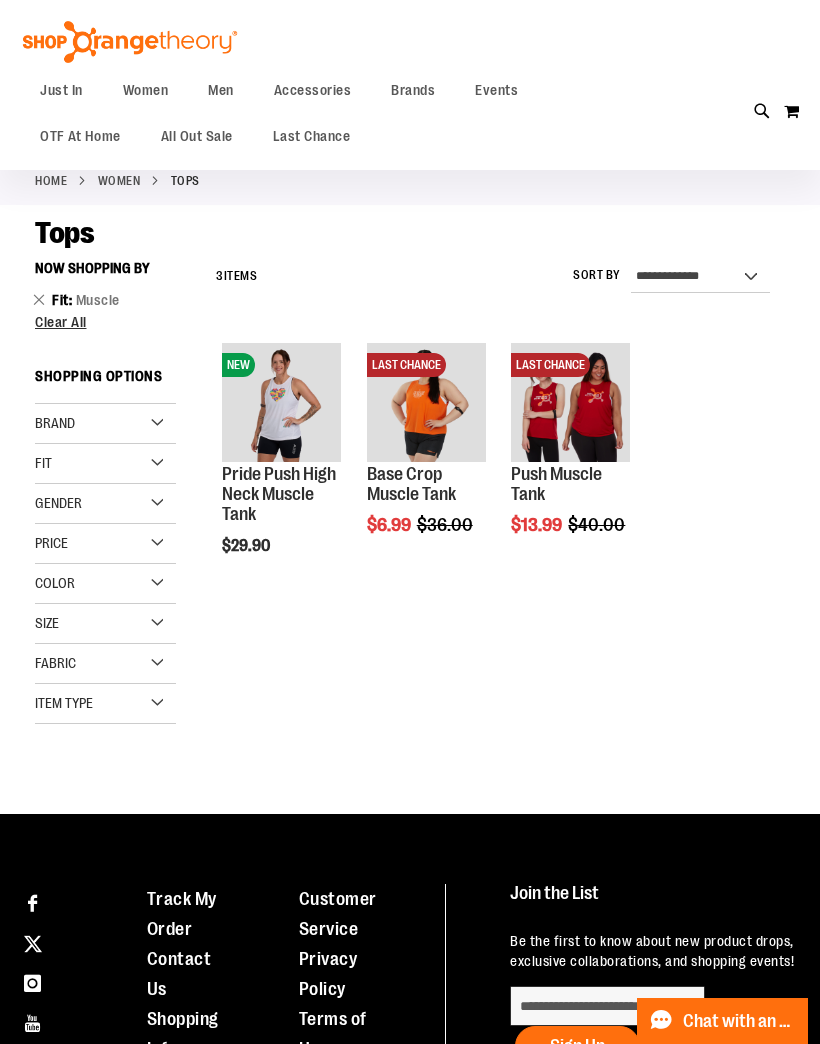 click on "Fit" at bounding box center [105, 464] 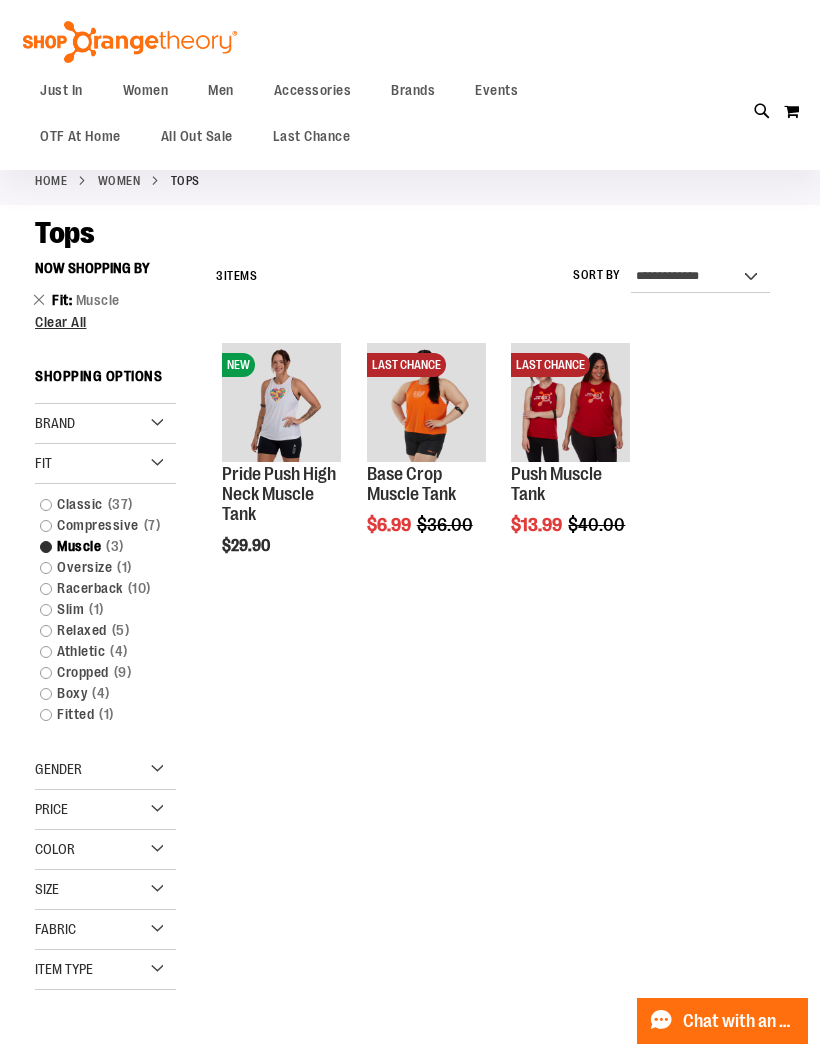 click on "Racerback                                             10
items" at bounding box center (98, 588) 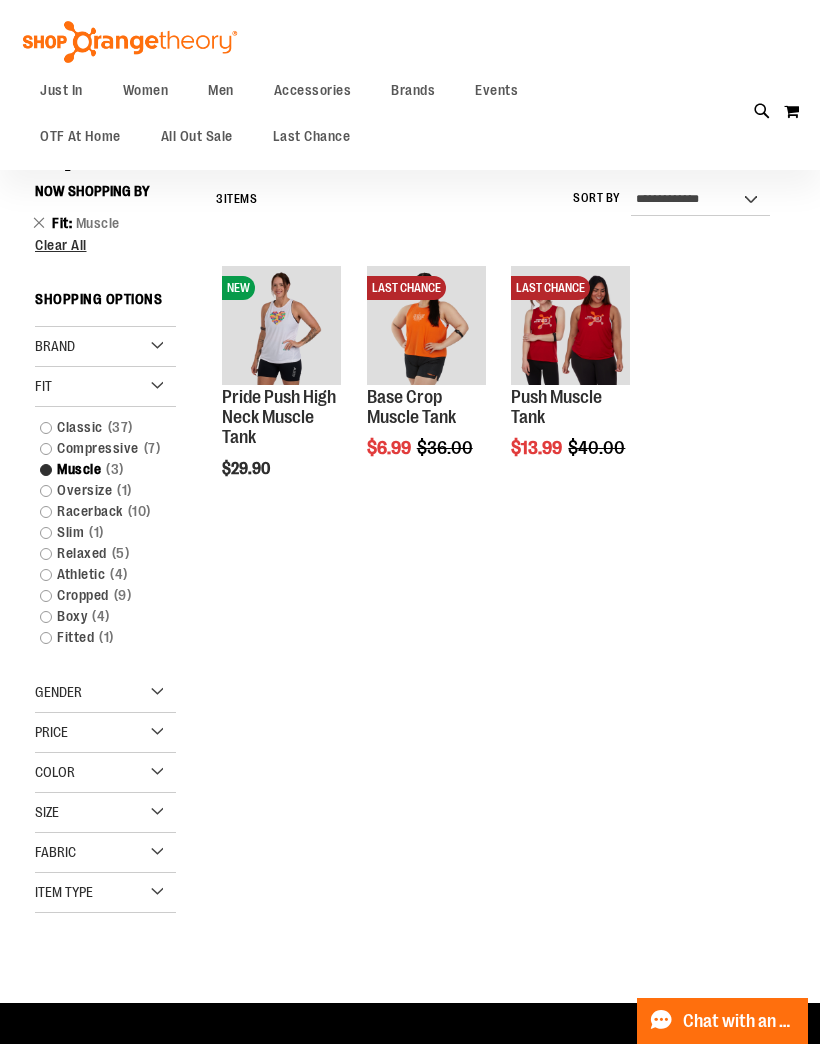 scroll, scrollTop: 181, scrollLeft: 0, axis: vertical 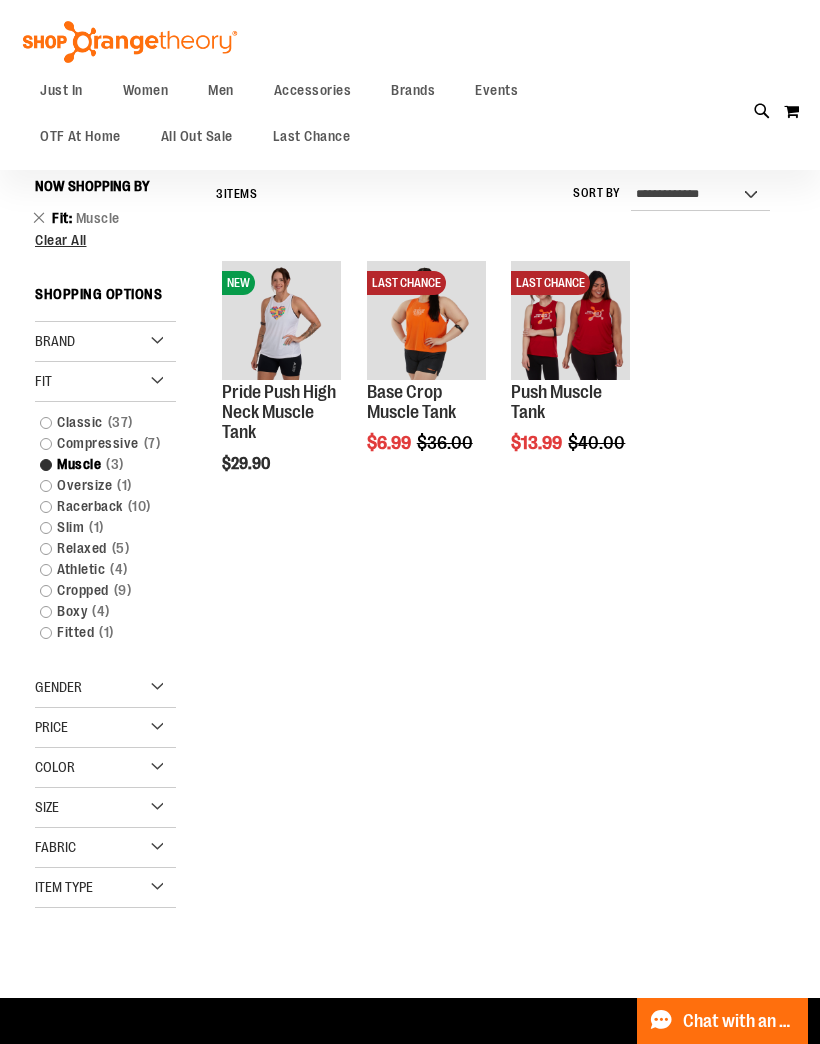 click on "Racerback                                             10
items" at bounding box center (98, 506) 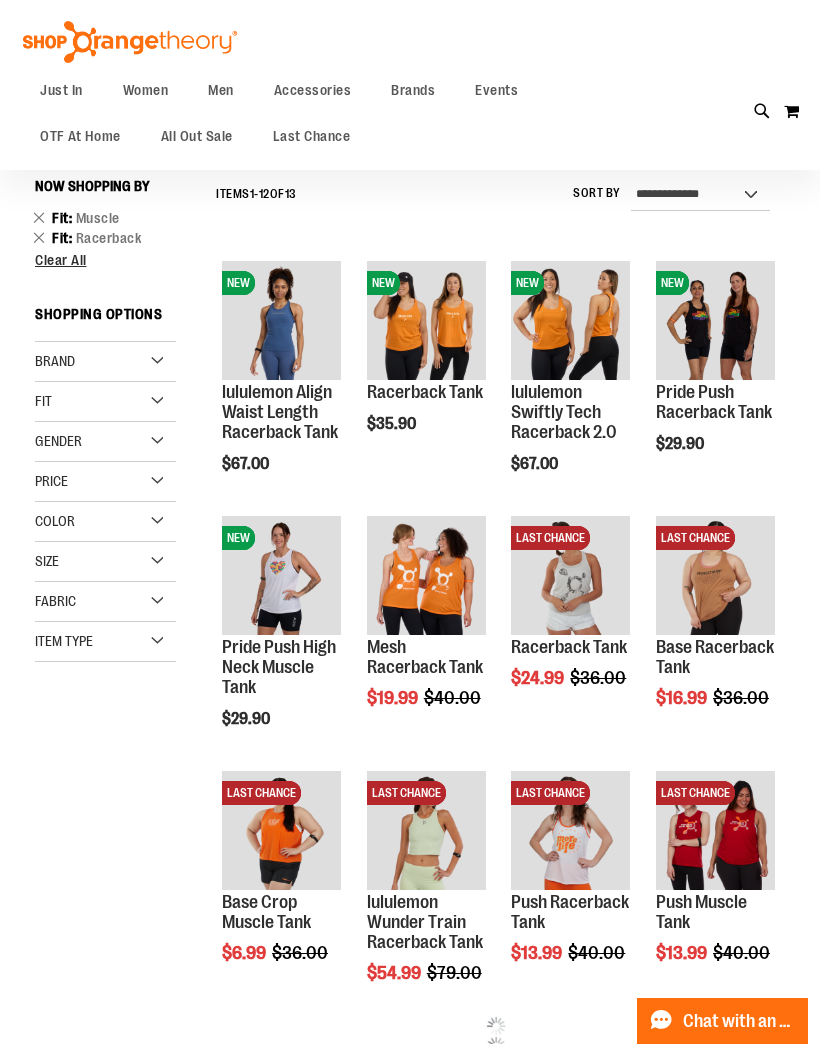 click on "Fit" at bounding box center (105, 402) 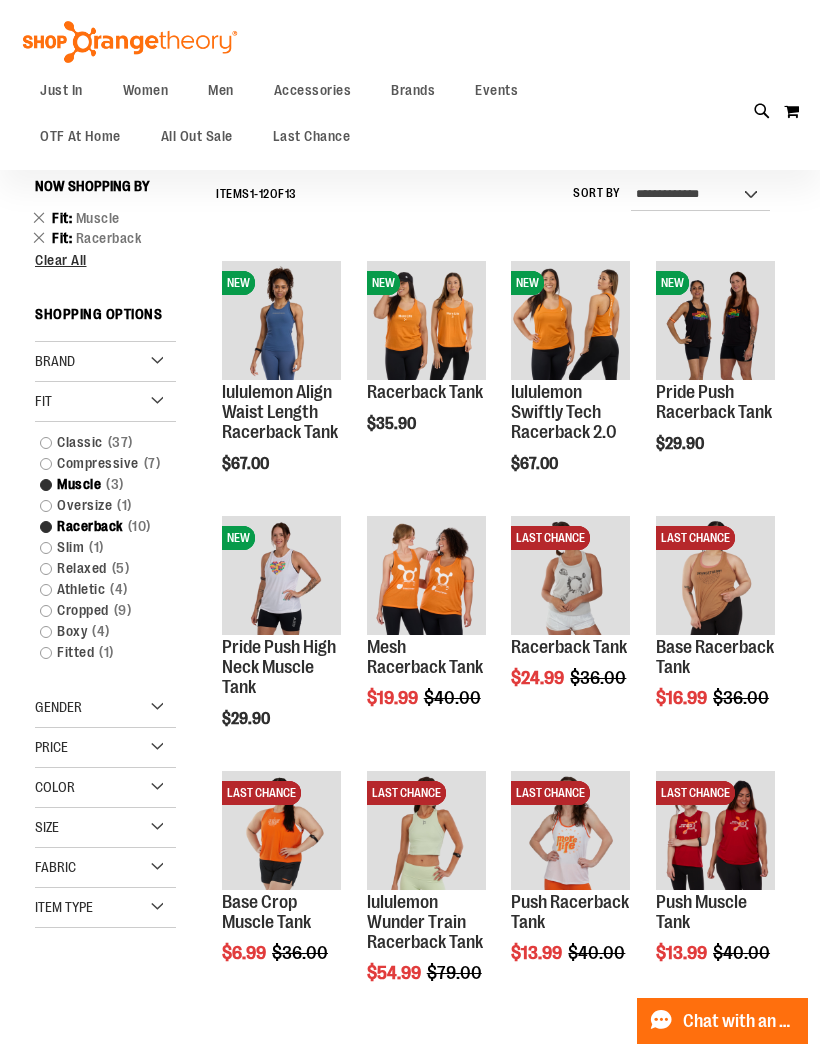 click on "Relaxed                                             5
items" at bounding box center (98, 568) 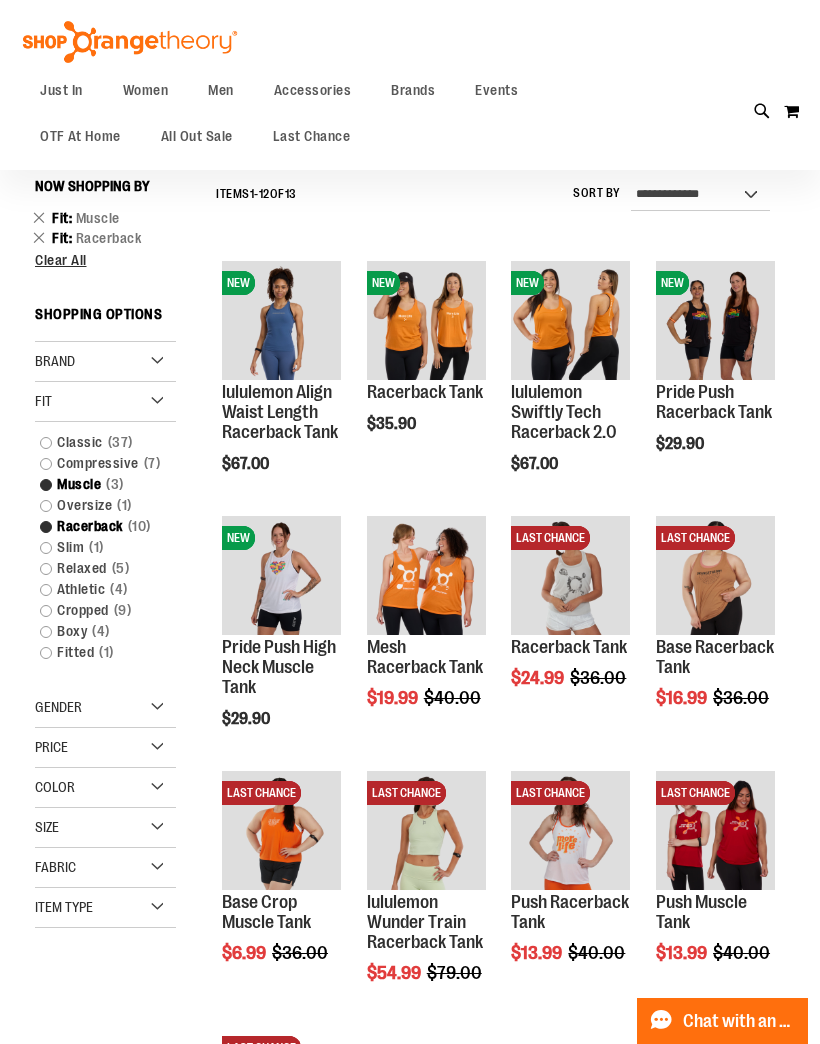 click on "Relaxed                                             5
items" at bounding box center (98, 568) 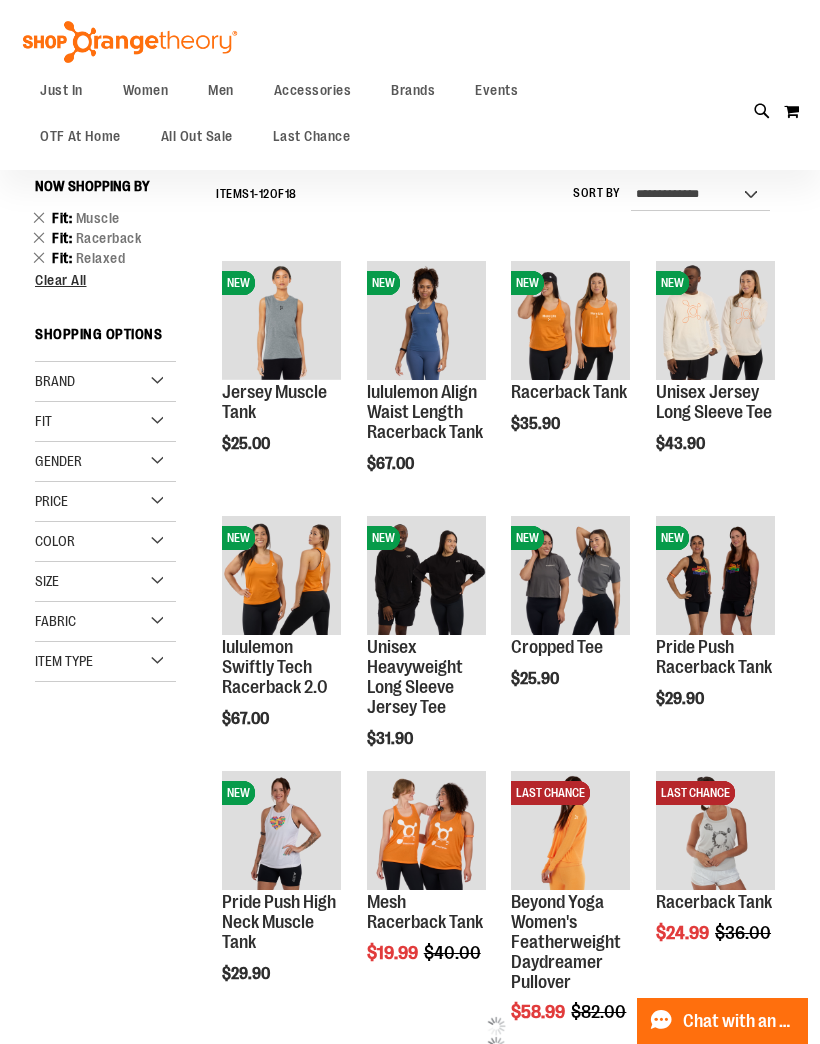 click on "Fit" at bounding box center (105, 422) 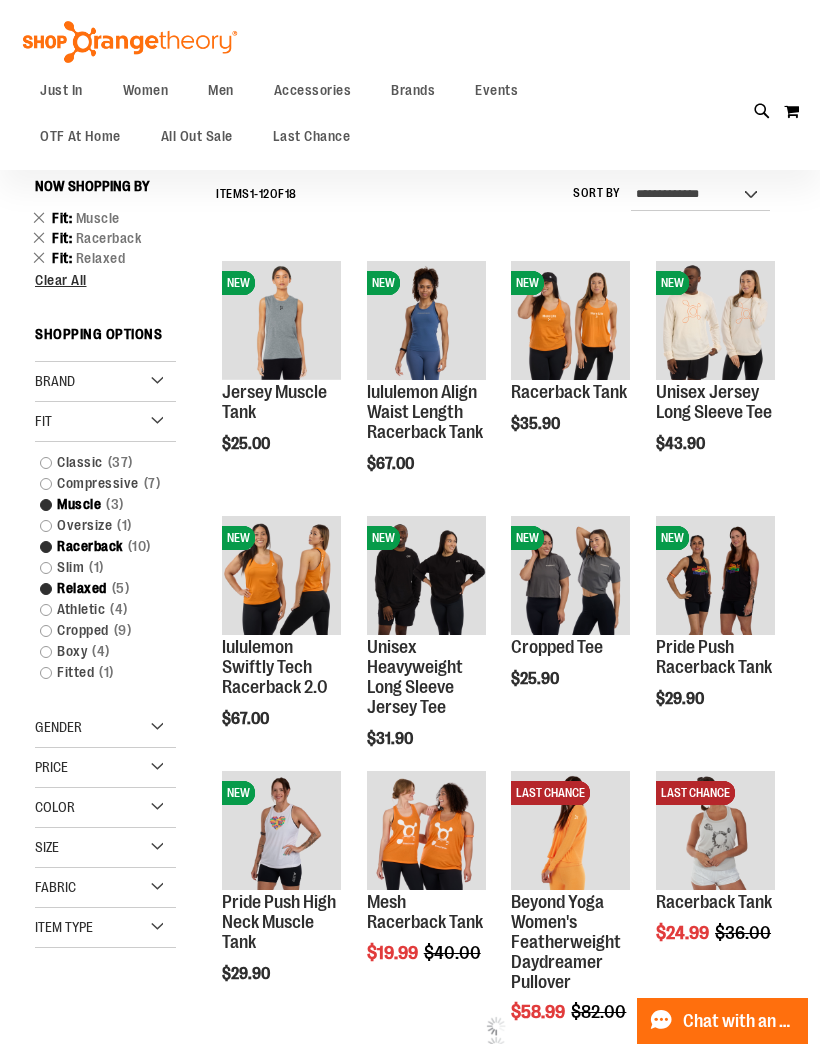 click on "Athletic                                             4
items" at bounding box center [98, 609] 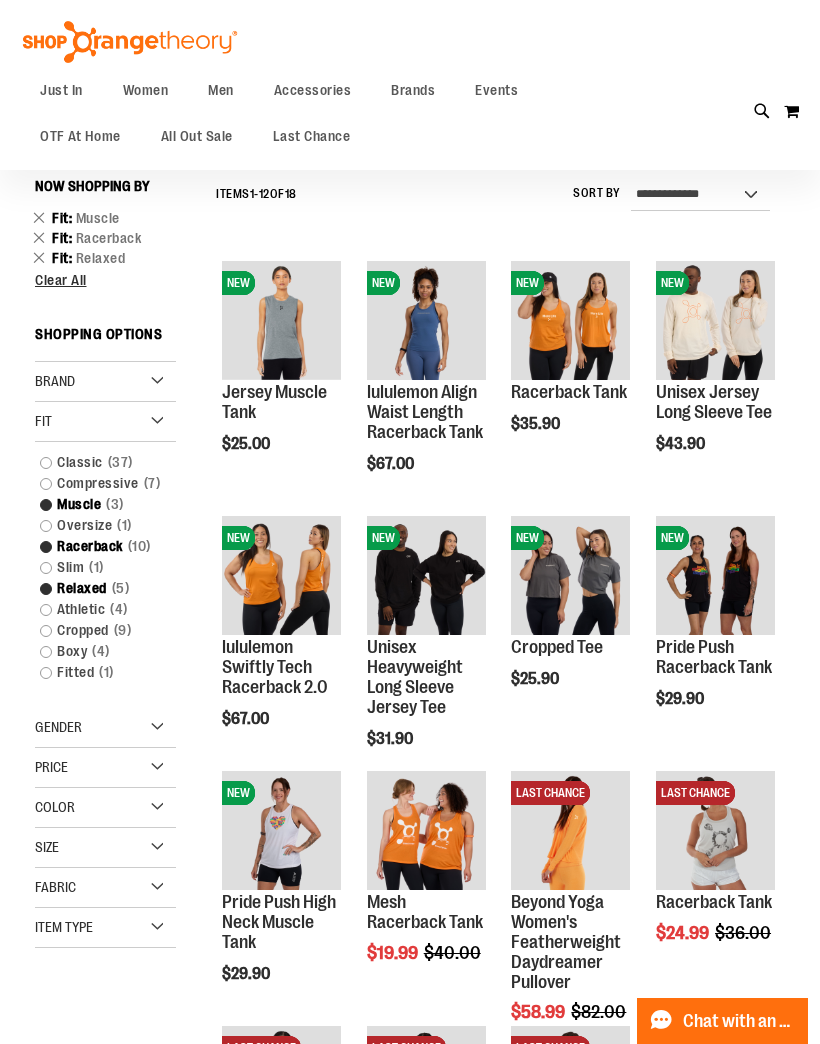 click on "Athletic                                             4
items" at bounding box center (98, 609) 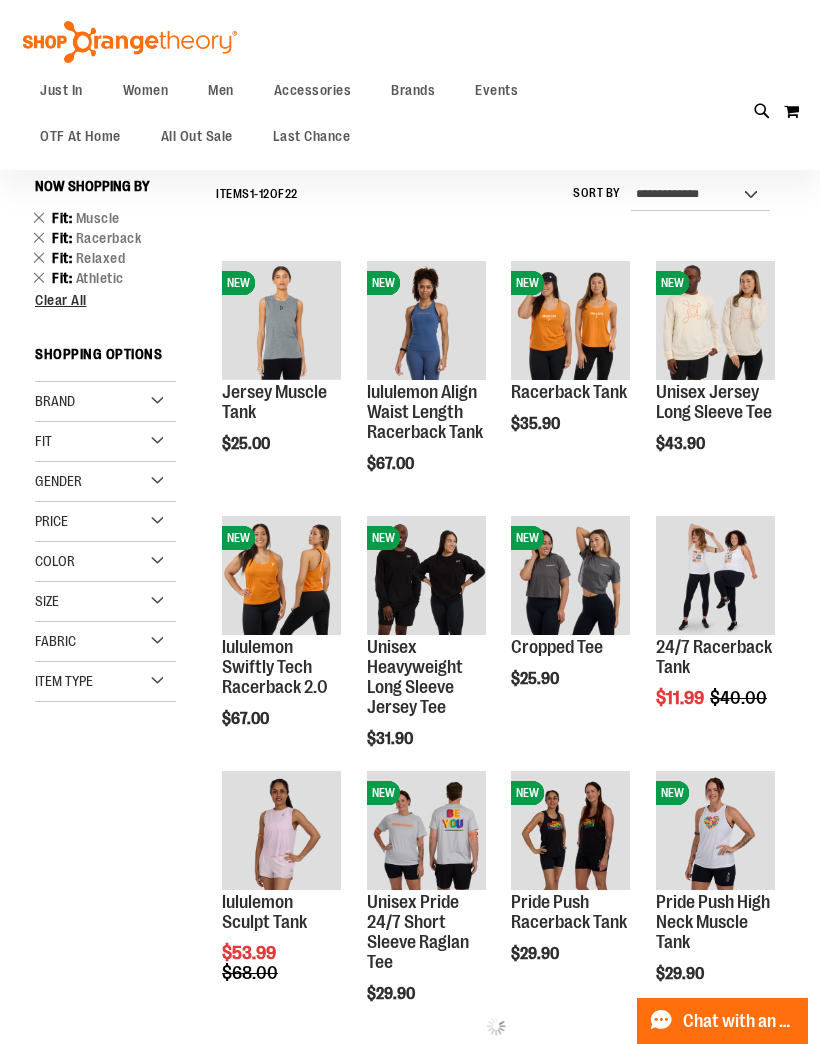 click on "Fit" at bounding box center (105, 442) 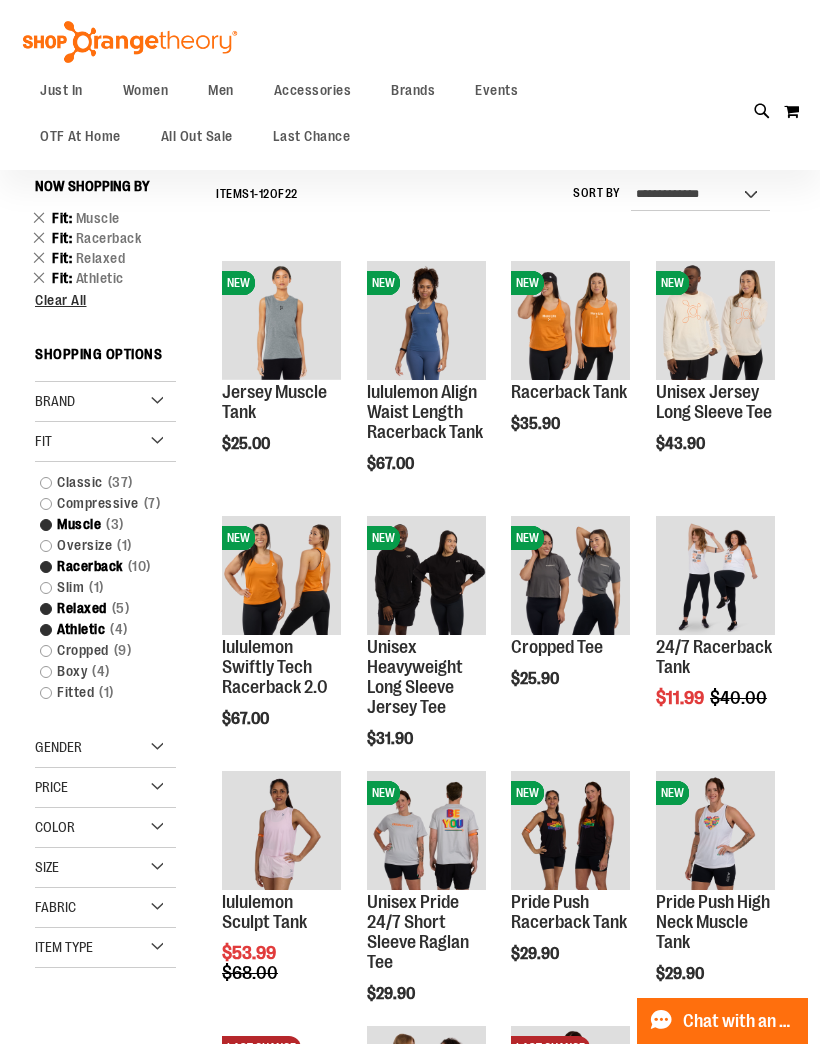 click on "Quickview" at bounding box center [414, 611] 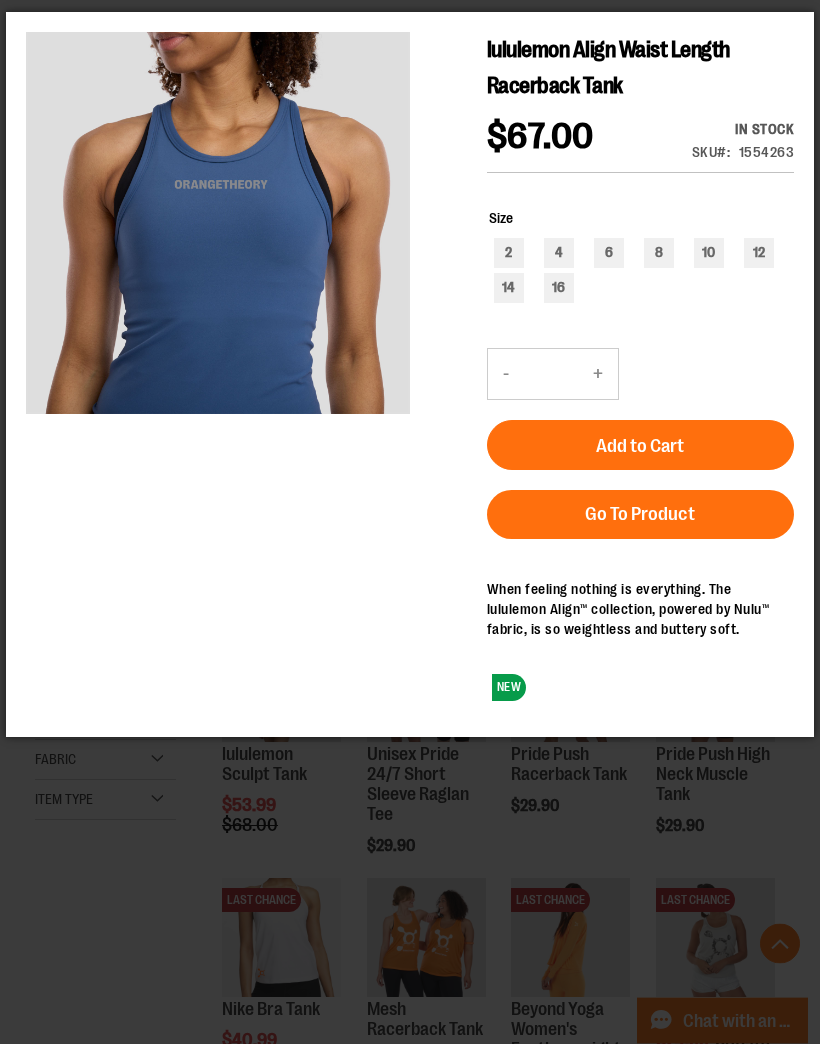 scroll, scrollTop: 326, scrollLeft: 0, axis: vertical 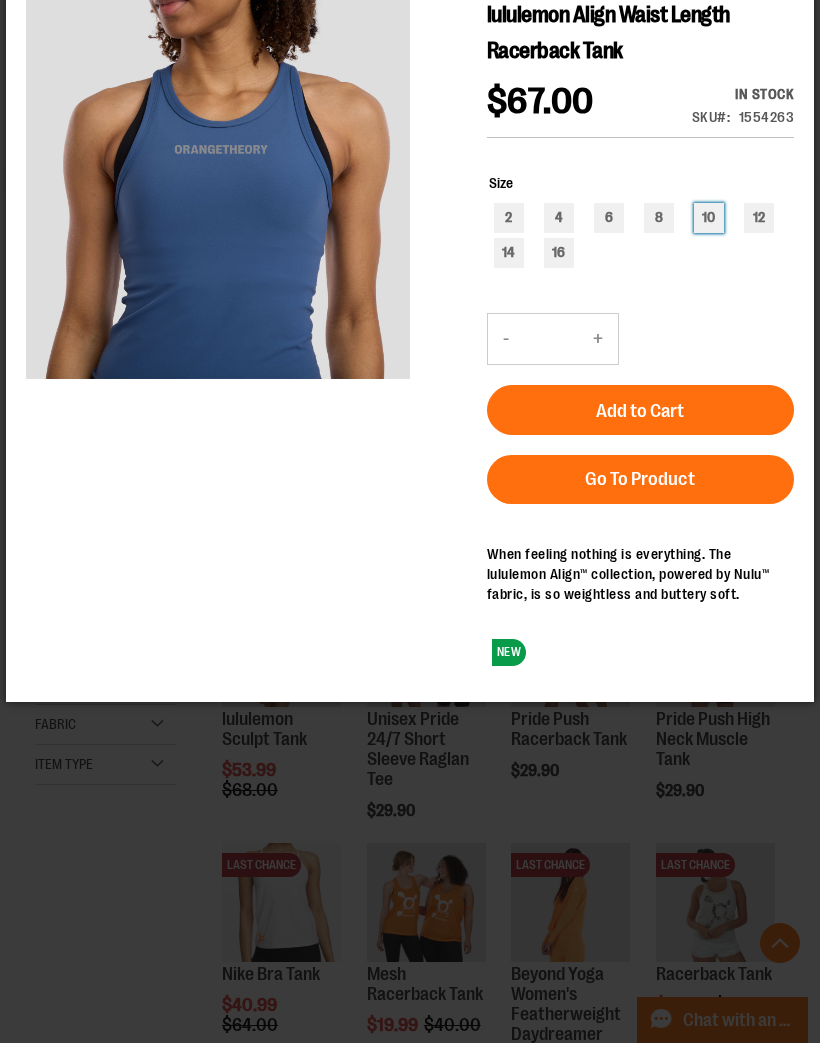 click on "10" at bounding box center [709, 218] 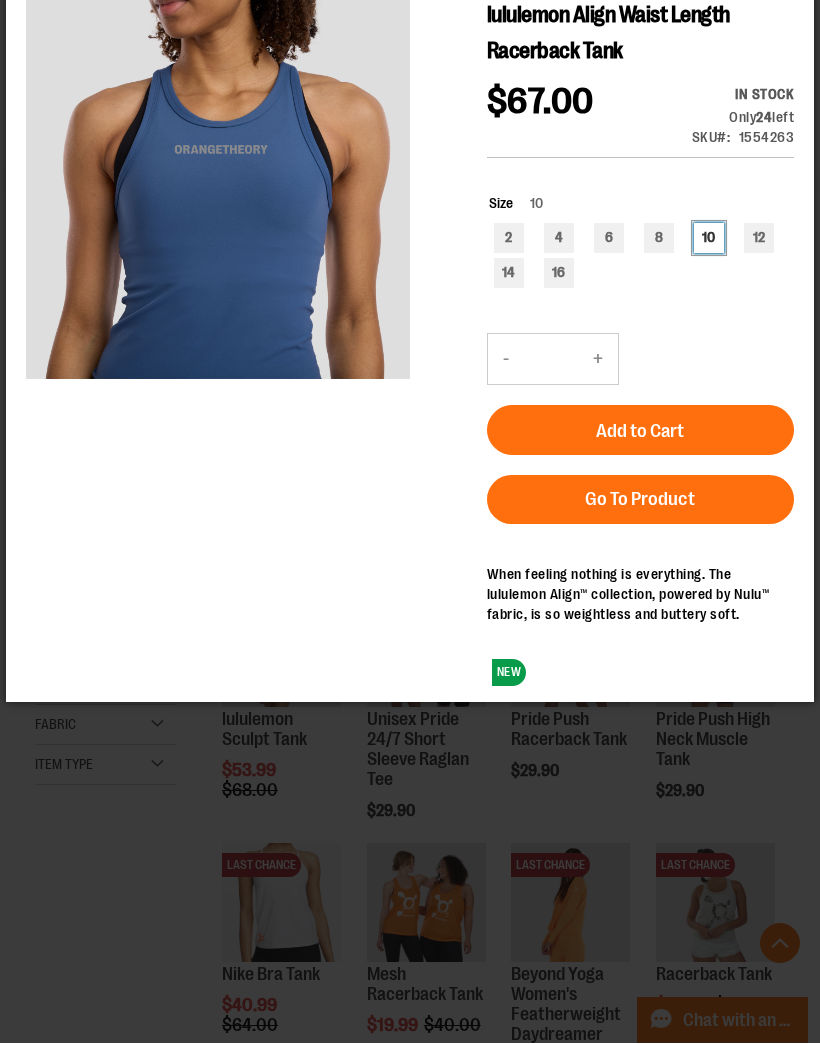 scroll, scrollTop: 364, scrollLeft: 0, axis: vertical 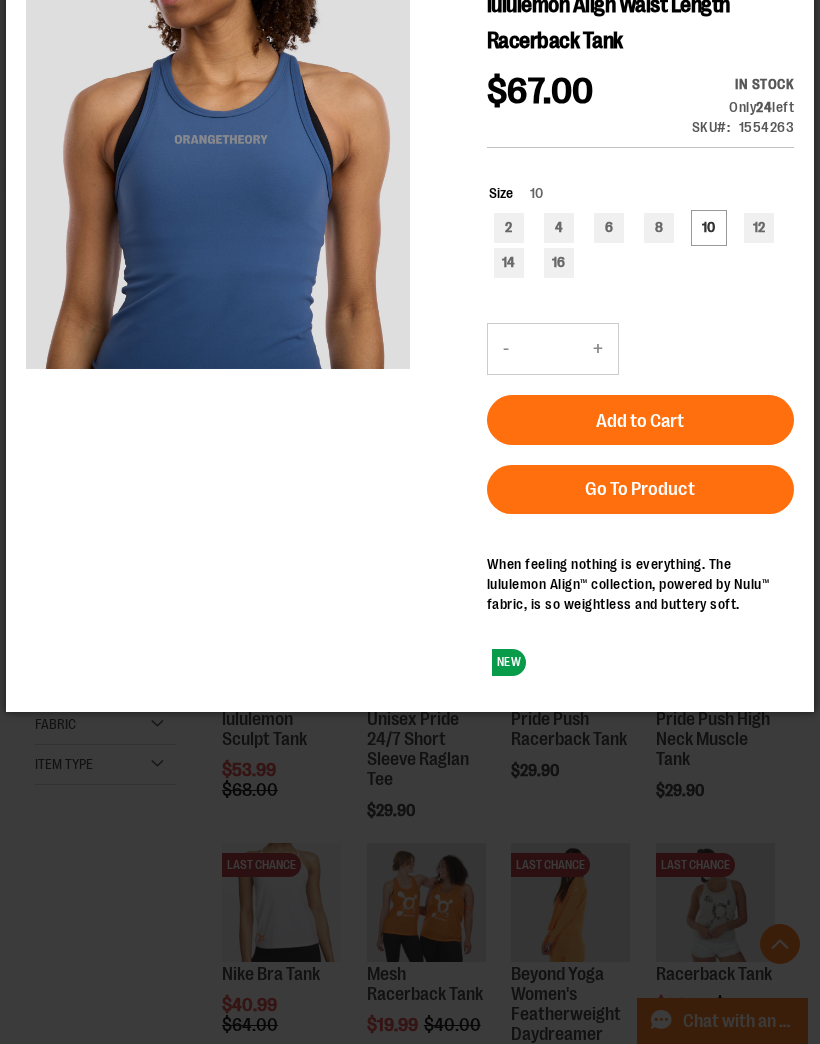 click on "Add to Cart" at bounding box center [640, 421] 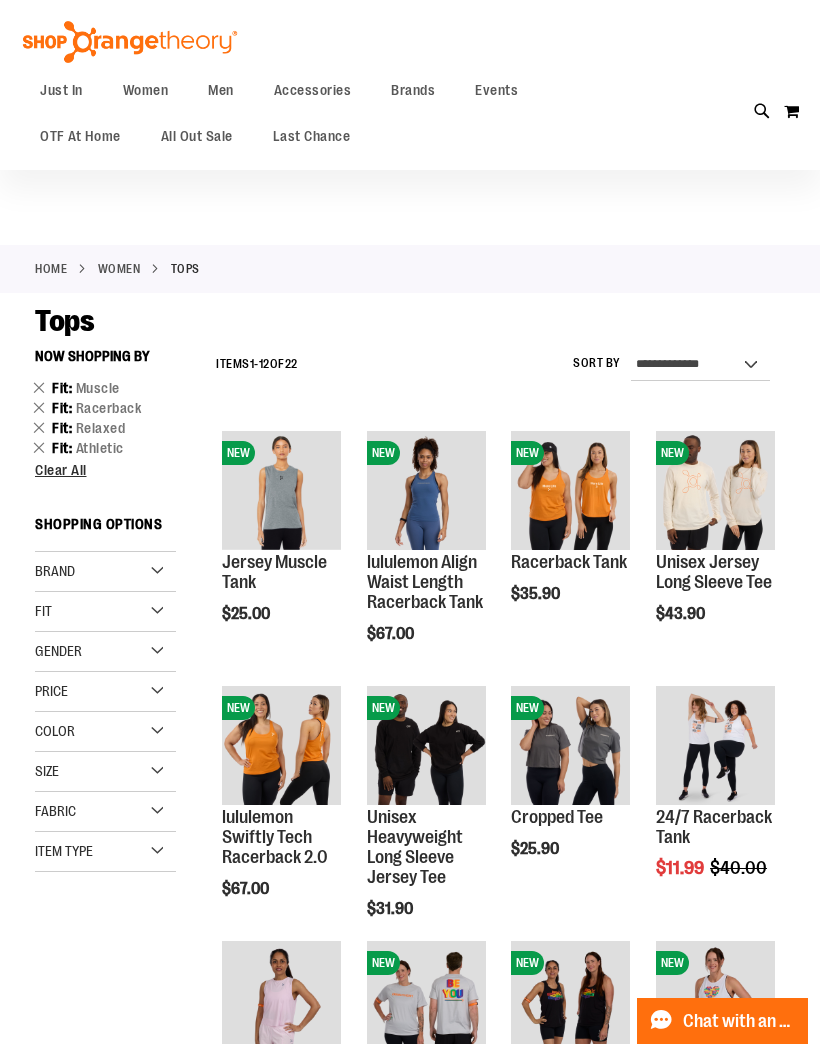 scroll, scrollTop: 1, scrollLeft: 0, axis: vertical 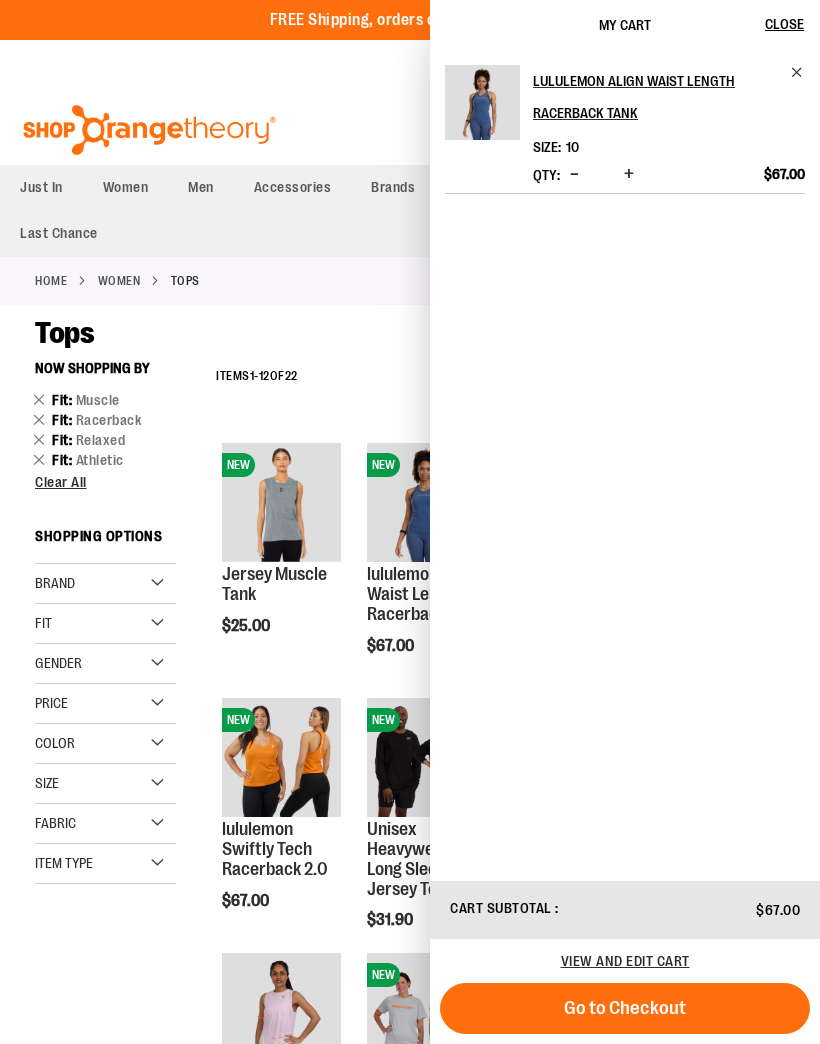 click on "**********" at bounding box center [495, 377] 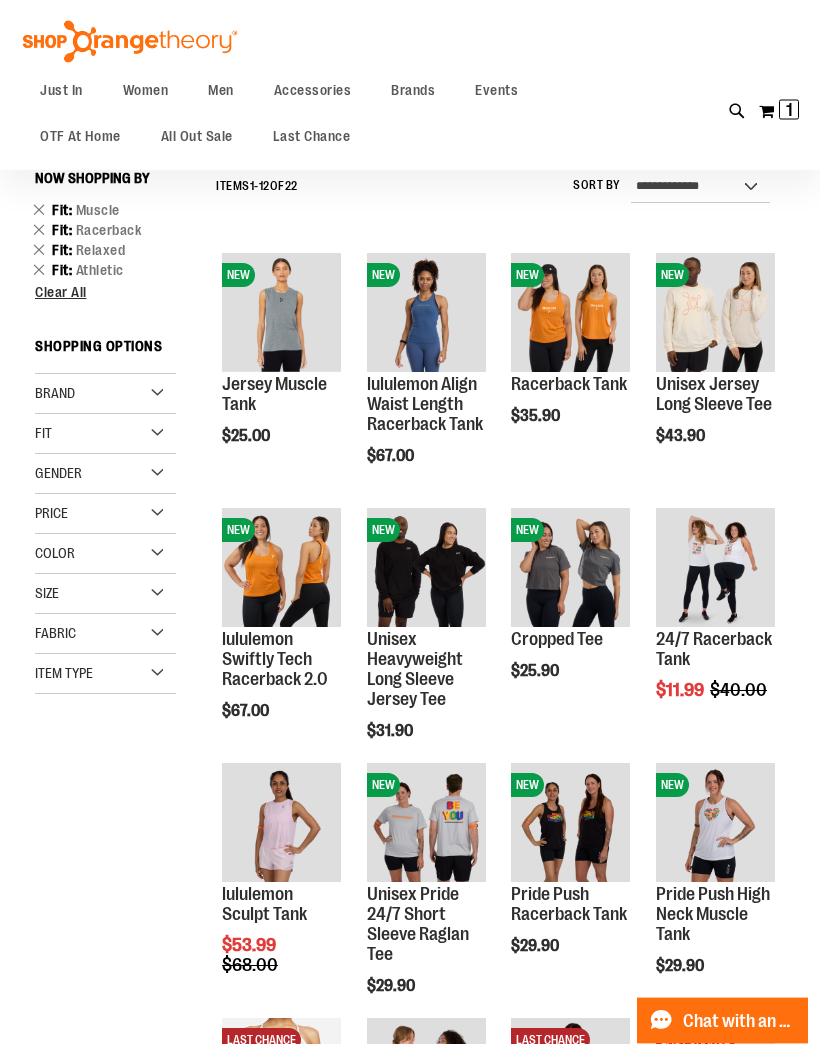 scroll, scrollTop: 189, scrollLeft: 0, axis: vertical 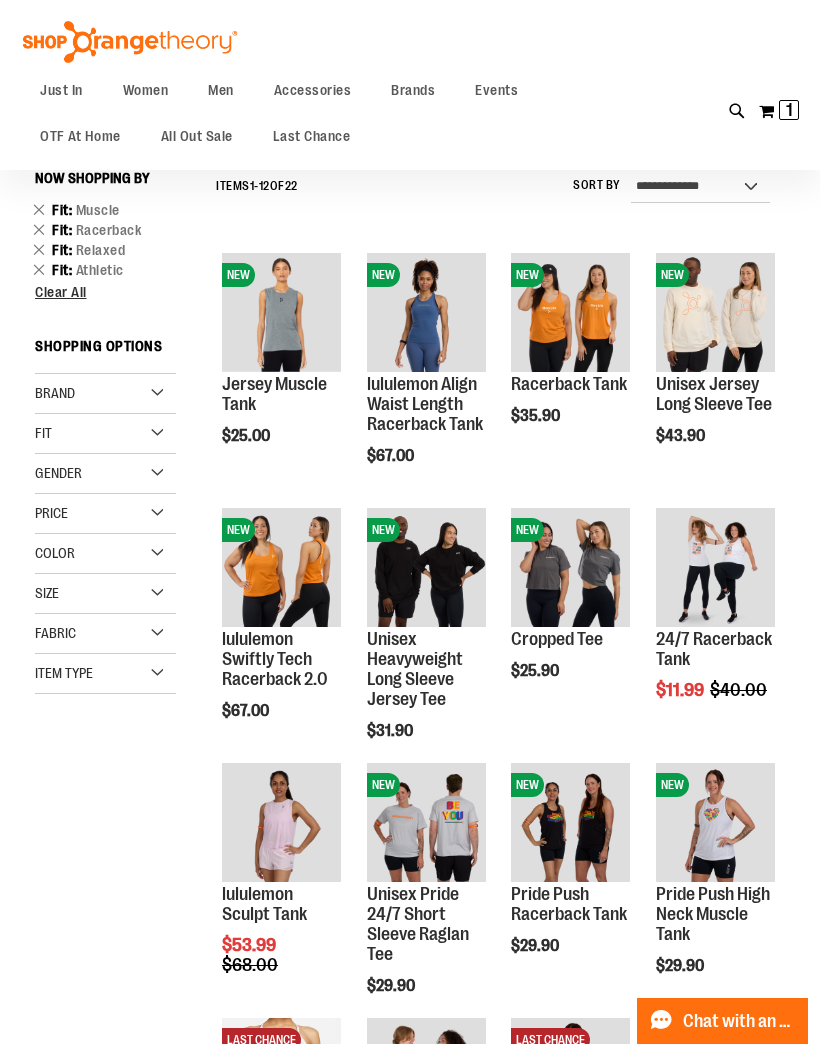 click on "Quickview" at bounding box center [558, 563] 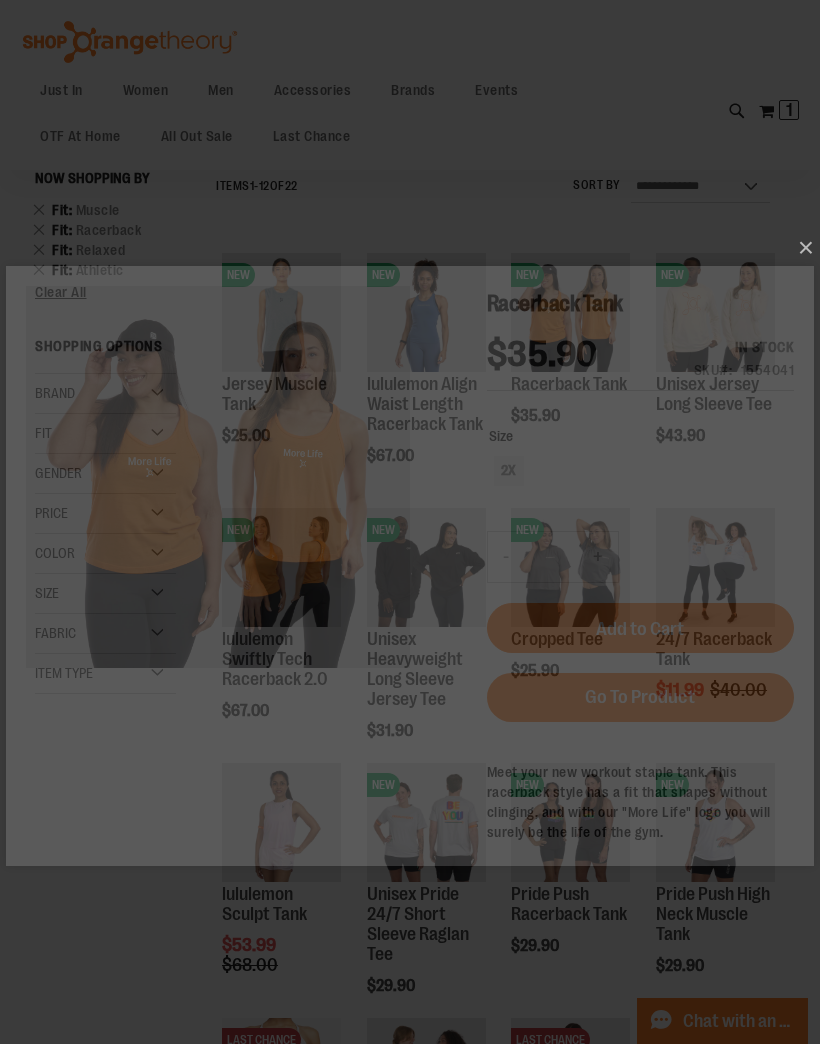 scroll, scrollTop: 0, scrollLeft: 0, axis: both 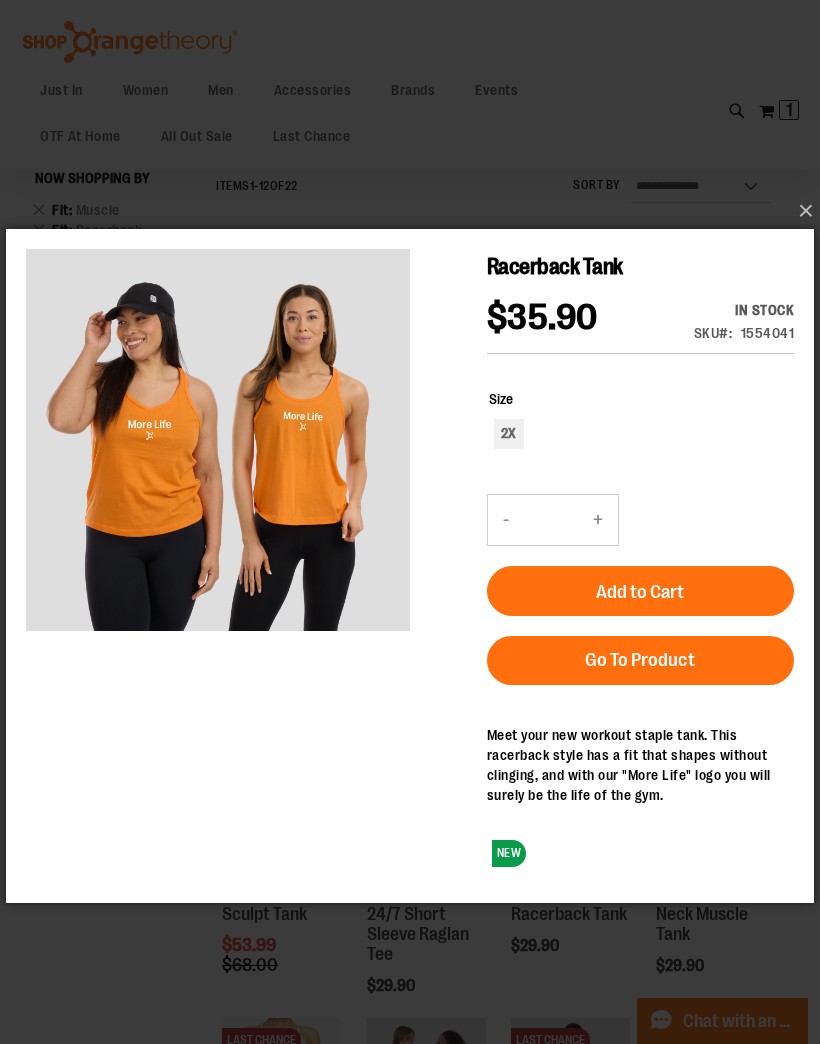 click on "×" at bounding box center [416, 211] 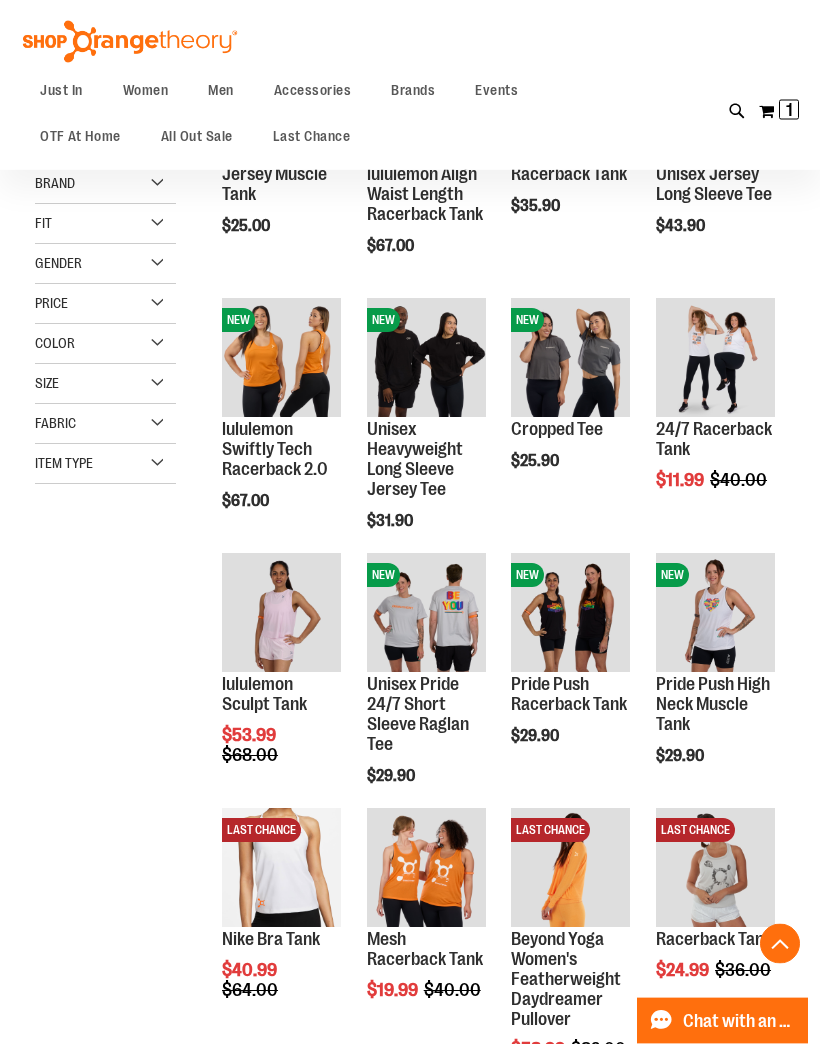 scroll, scrollTop: 399, scrollLeft: 0, axis: vertical 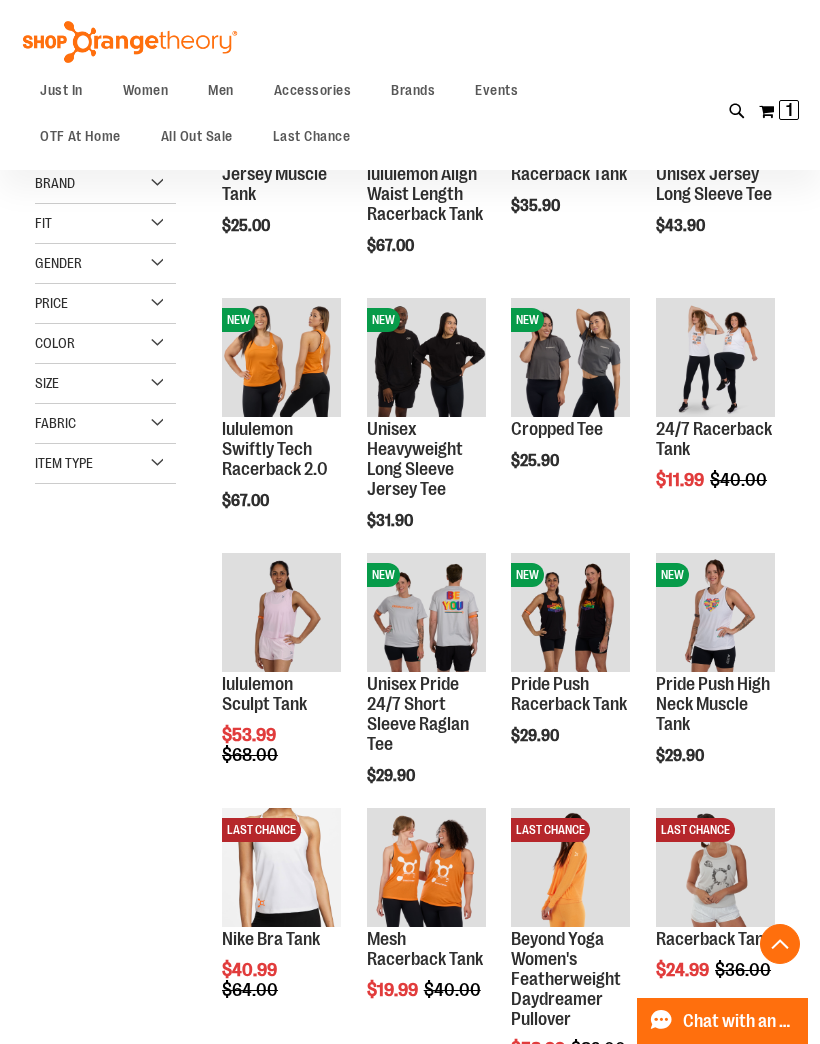 click on "Quickview" at bounding box center (269, 903) 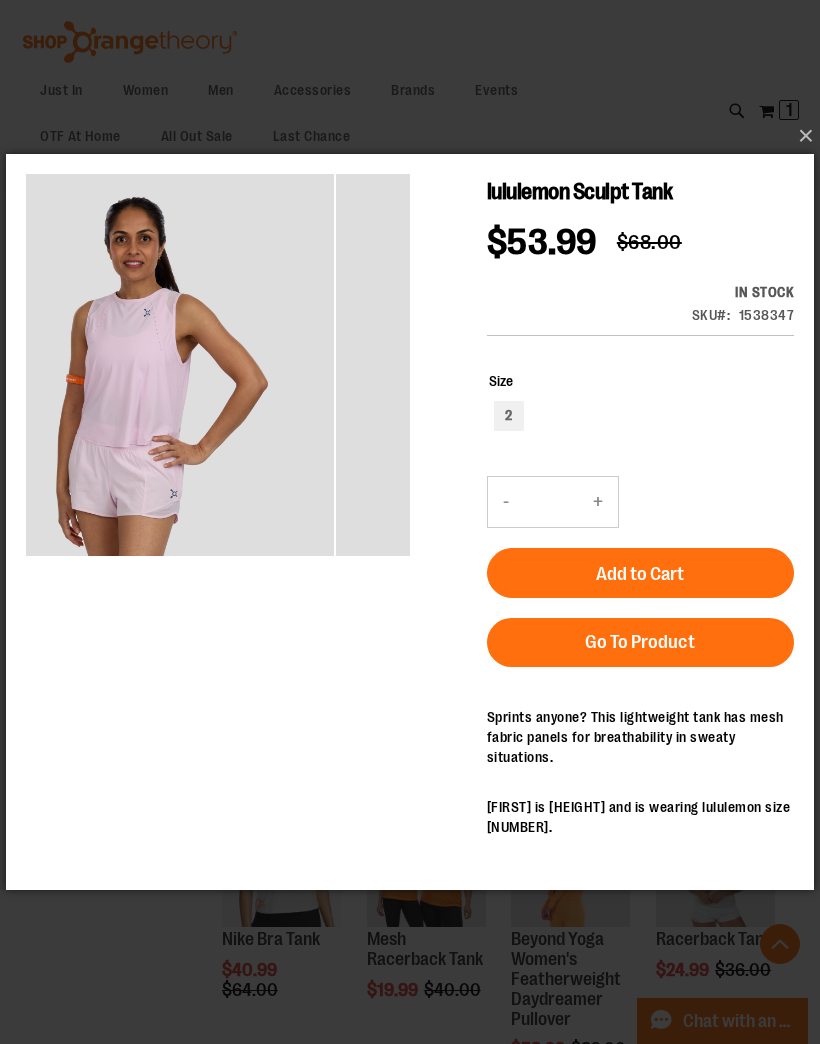 scroll, scrollTop: 413, scrollLeft: 0, axis: vertical 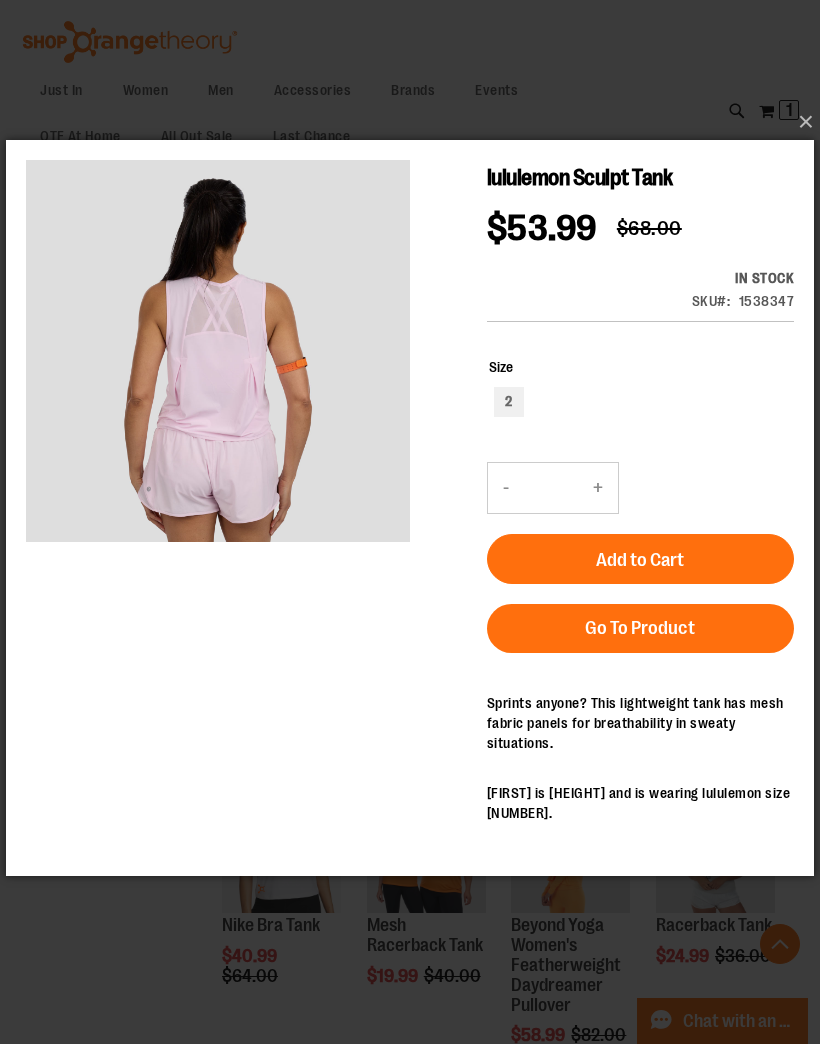 click on "×" at bounding box center [416, 122] 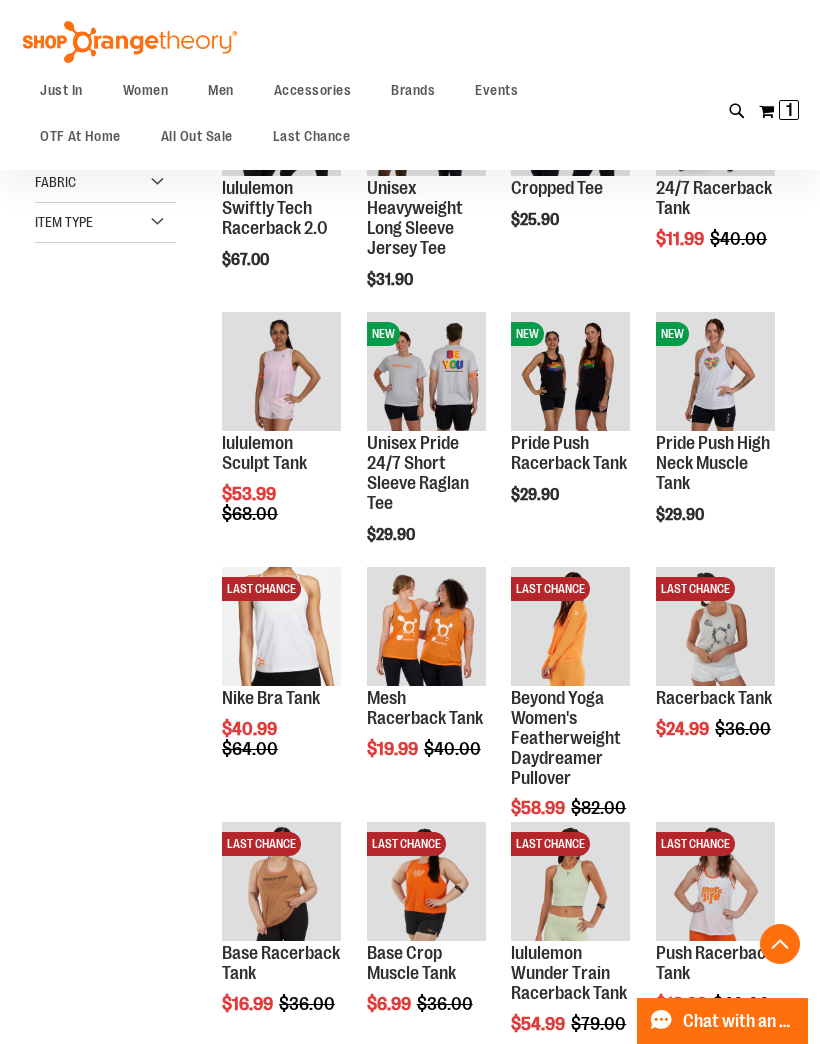 scroll, scrollTop: 643, scrollLeft: 0, axis: vertical 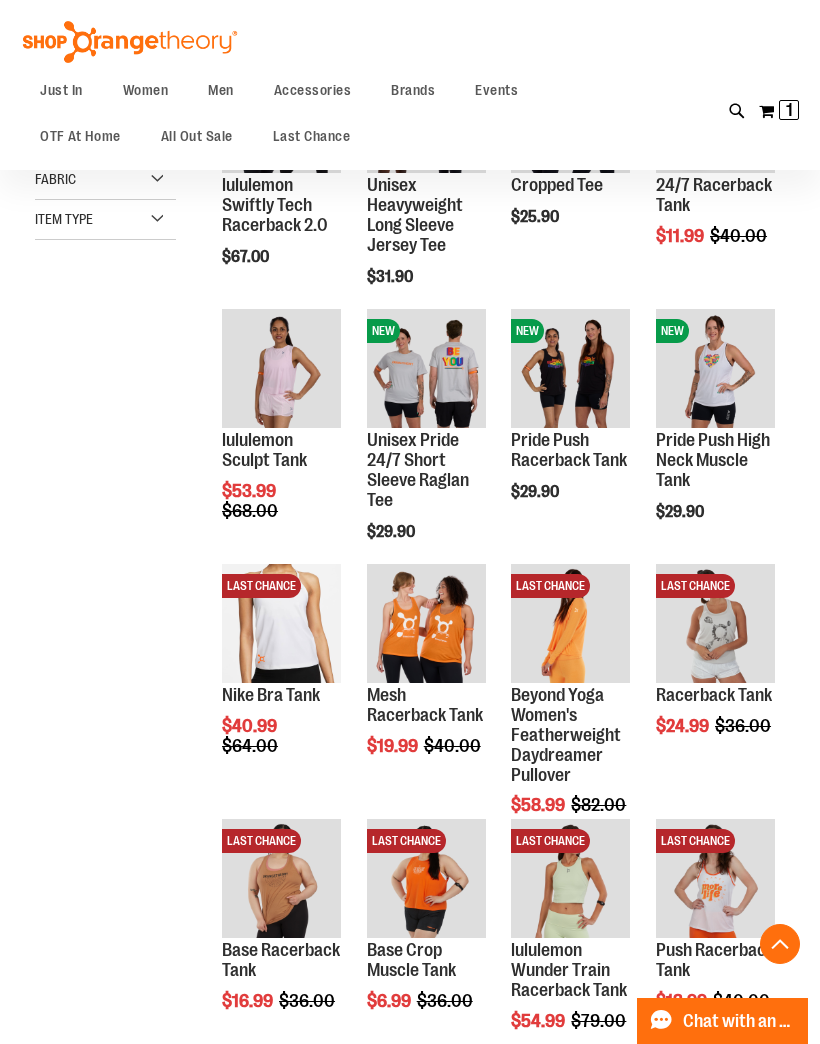 click on "**********" at bounding box center (410, 573) 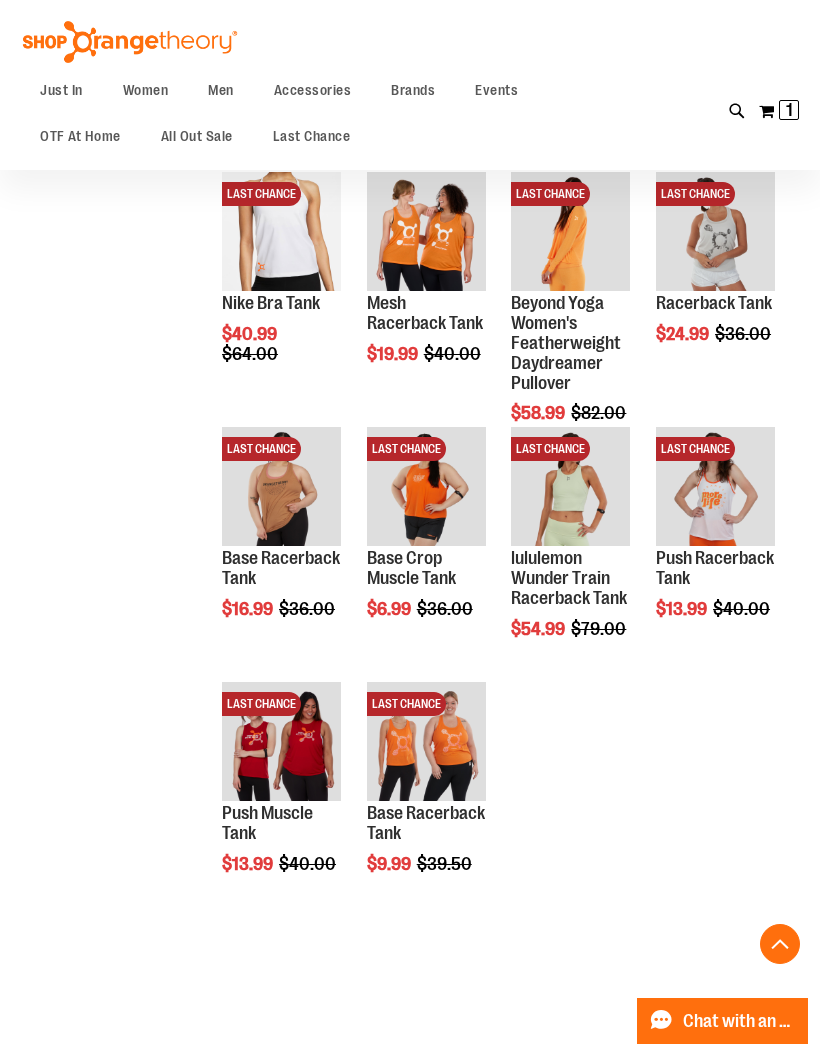 scroll, scrollTop: 1059, scrollLeft: 0, axis: vertical 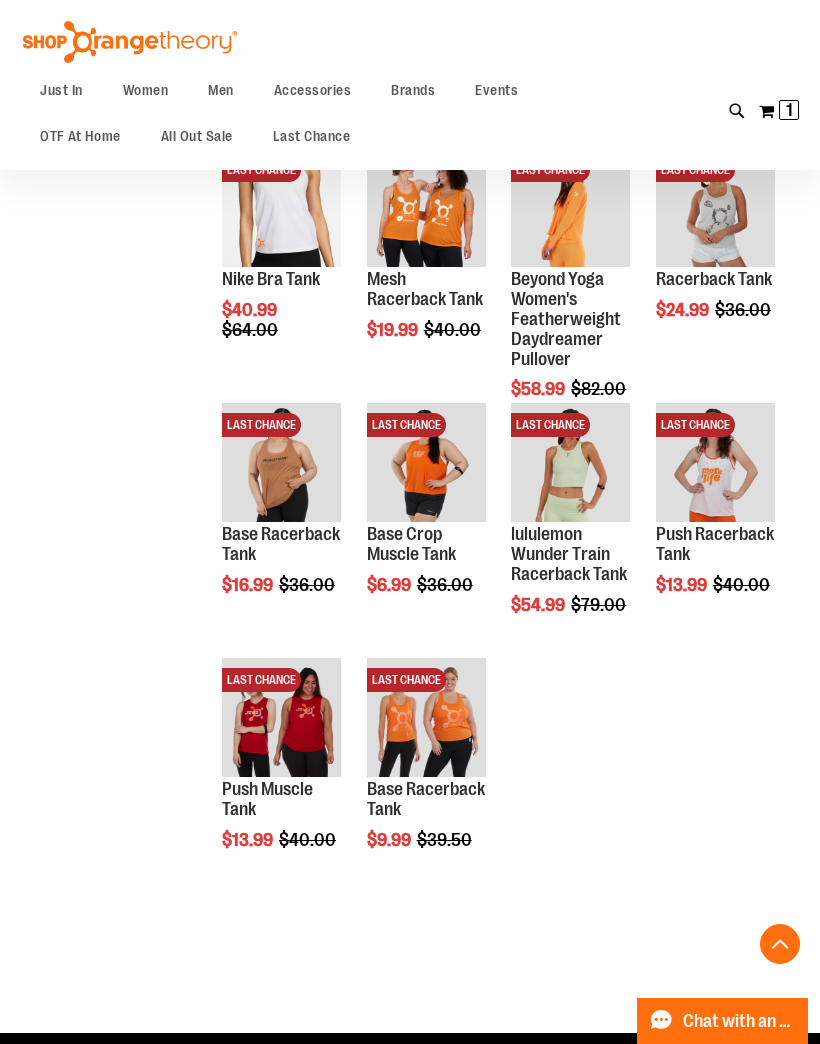 click on "NEW
Jersey Muscle Tank
$25.00
Quickview" at bounding box center [495, 138] 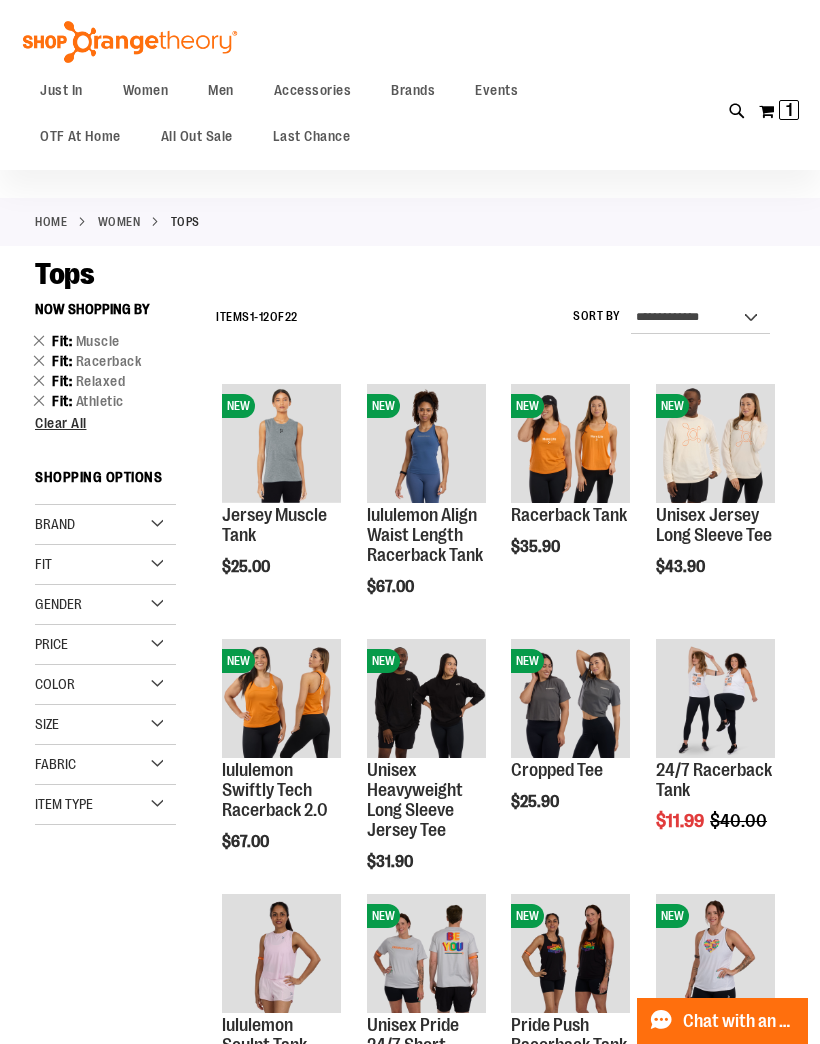 scroll, scrollTop: 0, scrollLeft: 0, axis: both 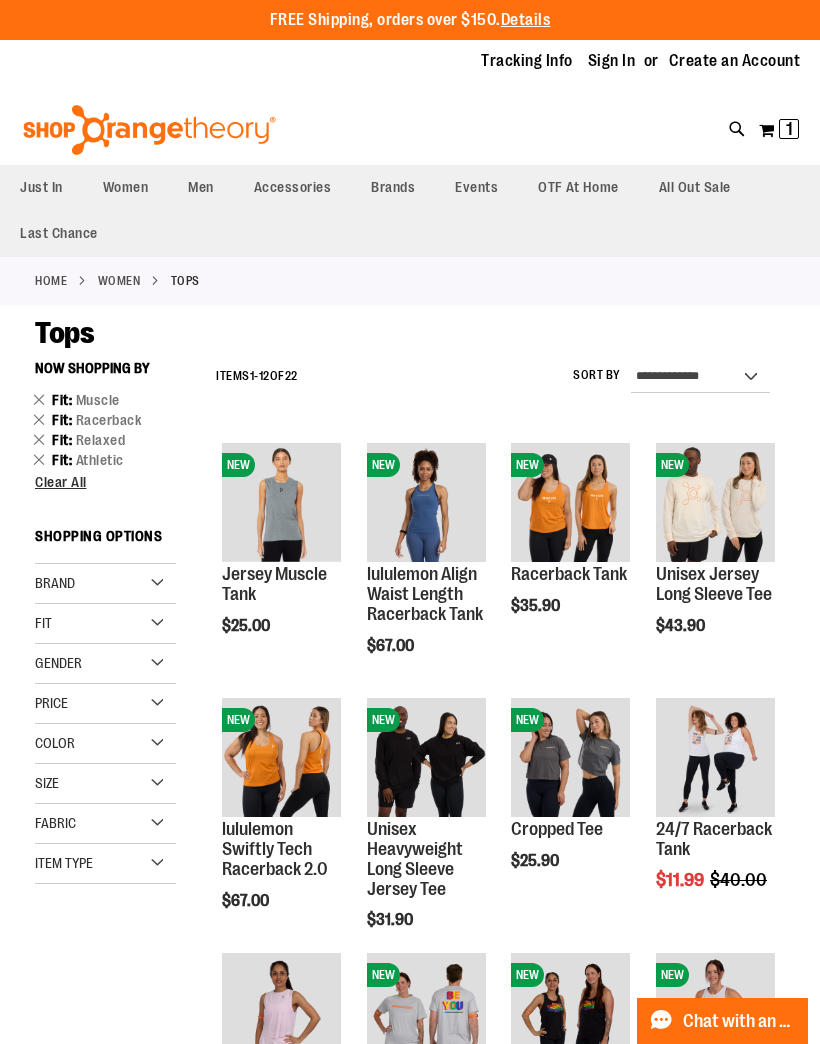 click on "Fit" at bounding box center (105, 624) 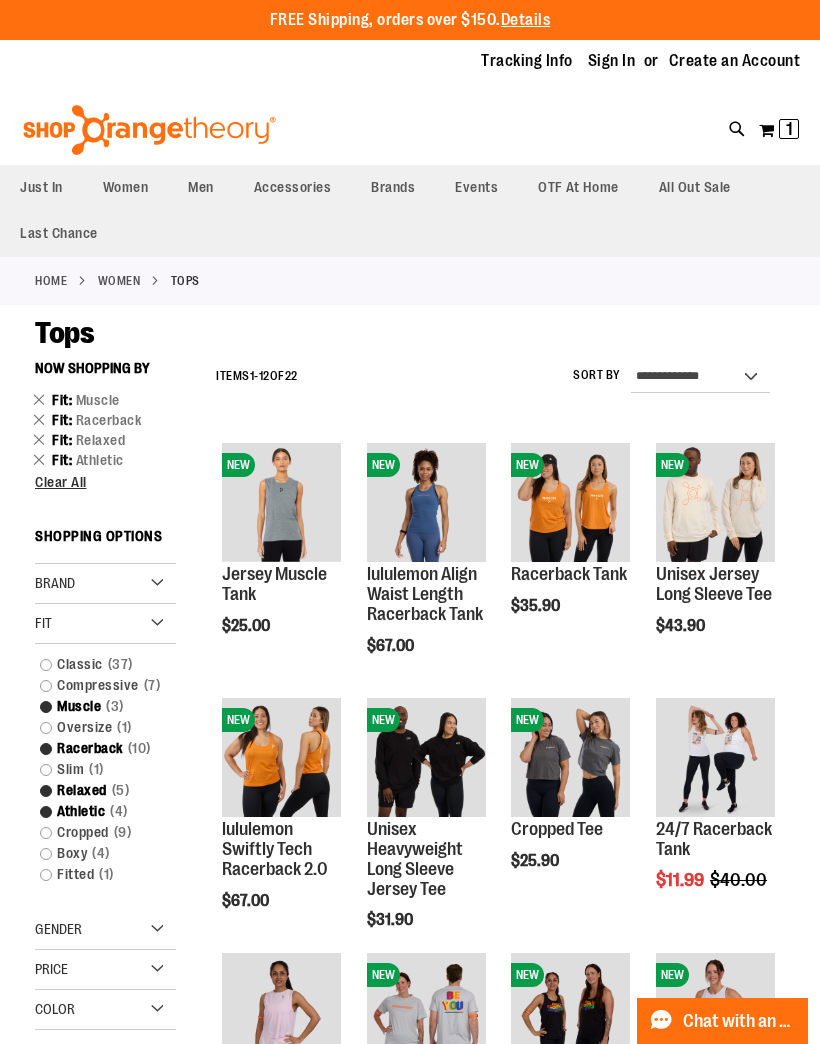 click on "Muscle                                             3
items" at bounding box center (98, 706) 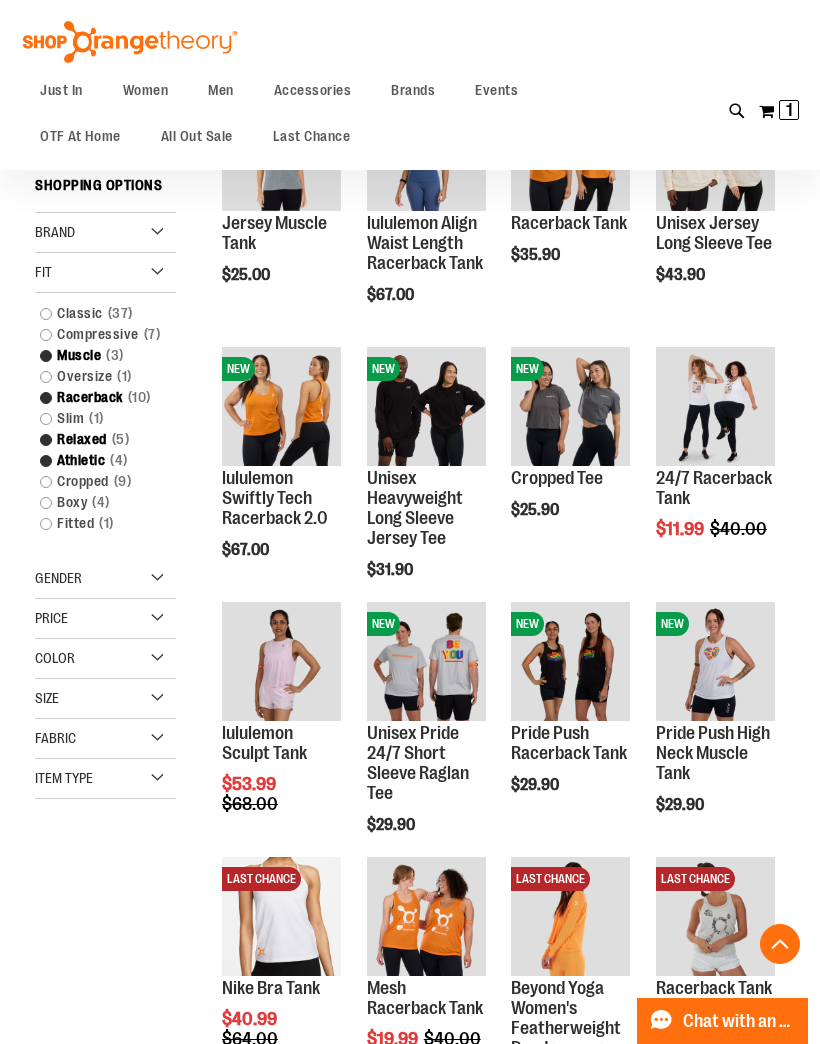 click on "Racerback                                             10
items" at bounding box center (98, 397) 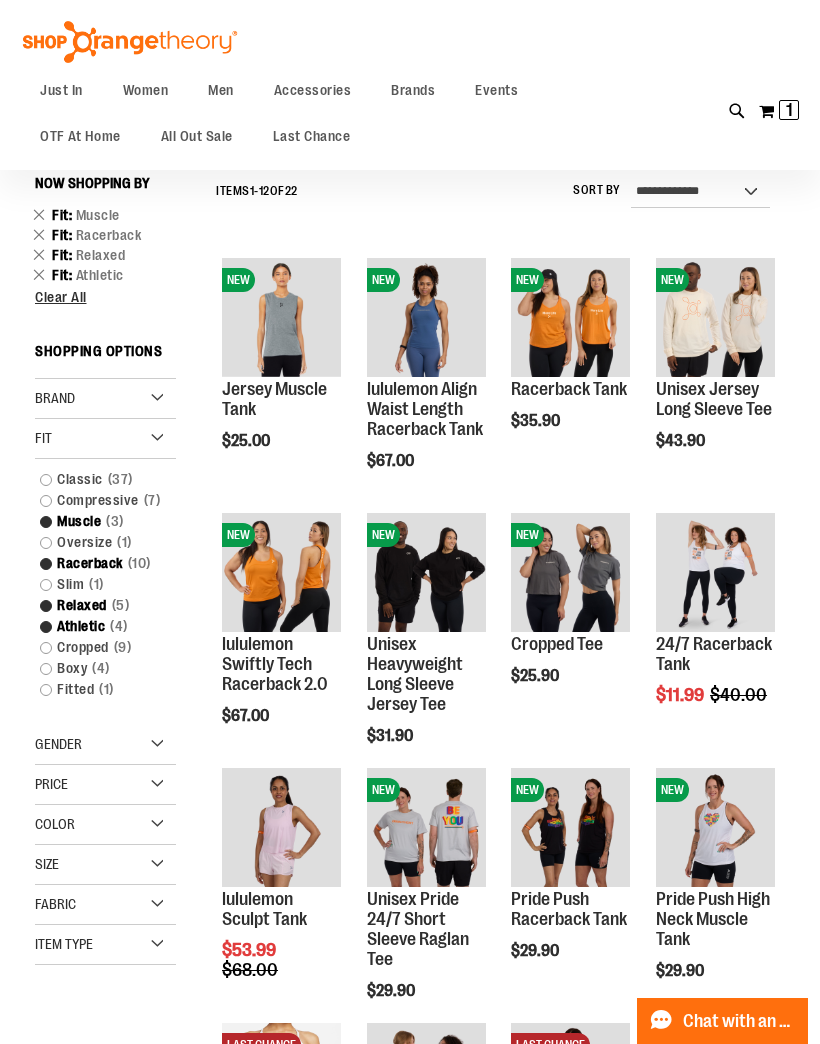 scroll, scrollTop: 181, scrollLeft: 0, axis: vertical 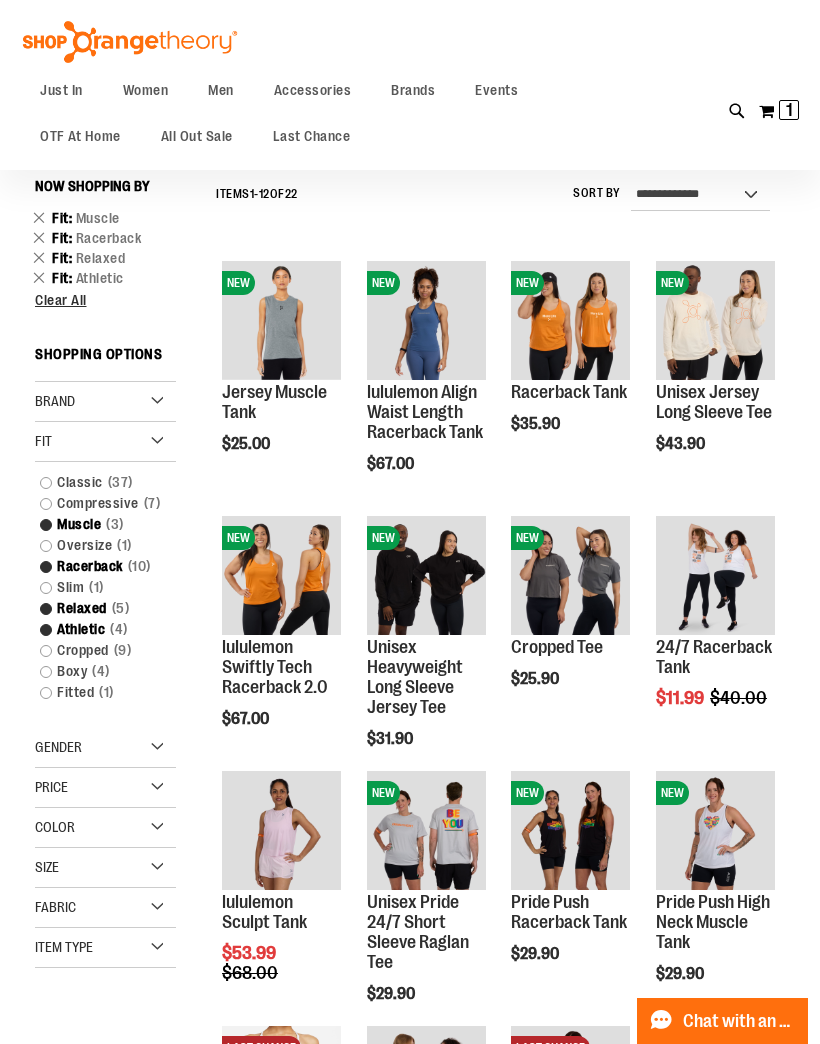 click on "Slim                                             1
item" at bounding box center (98, 587) 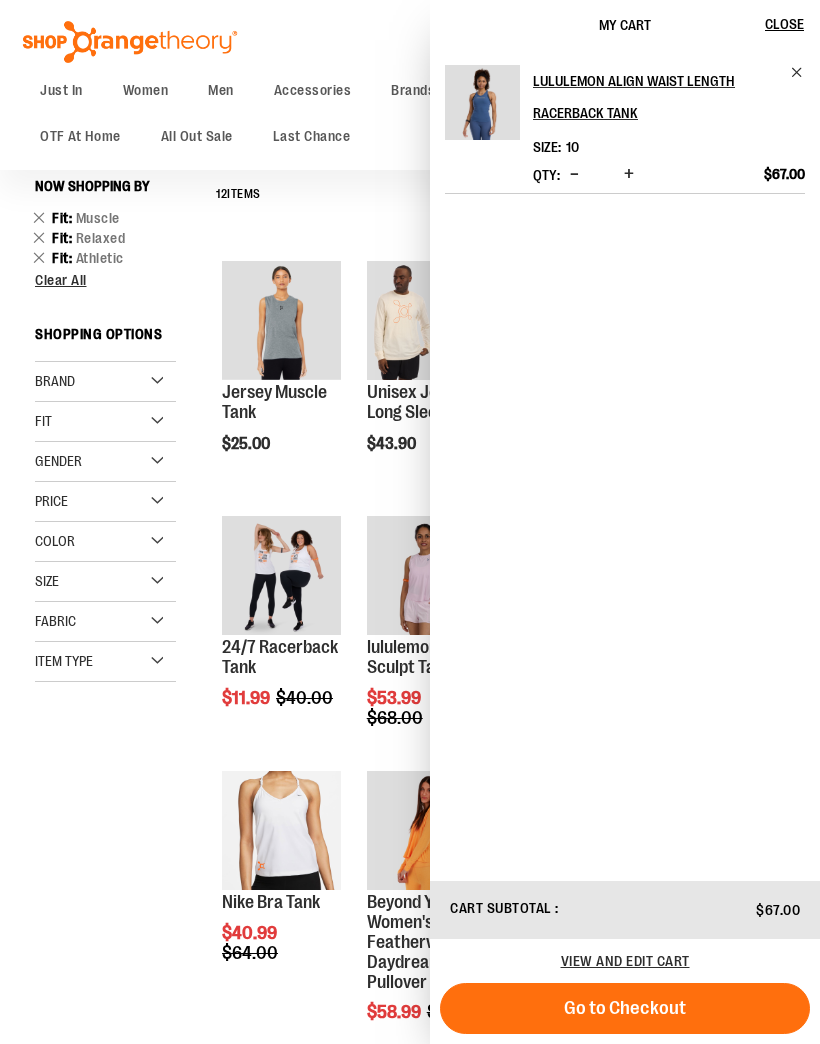click on "**********" at bounding box center [410, 652] 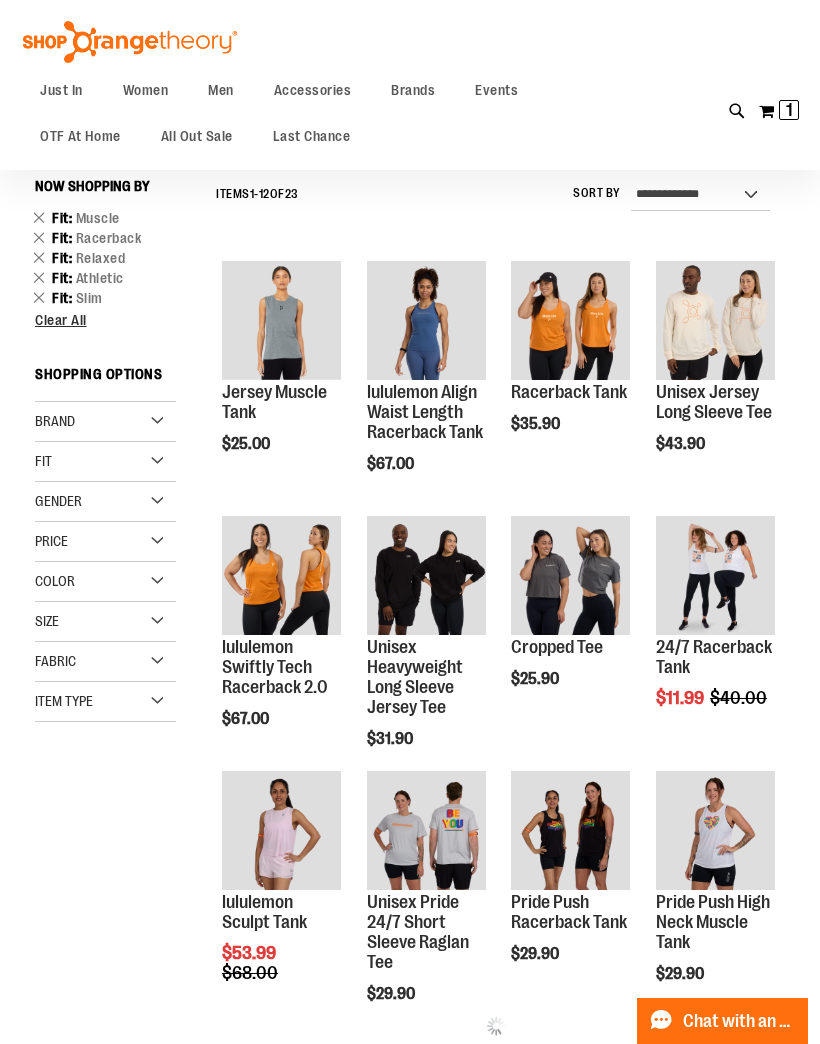 click on "Brand" at bounding box center [105, 422] 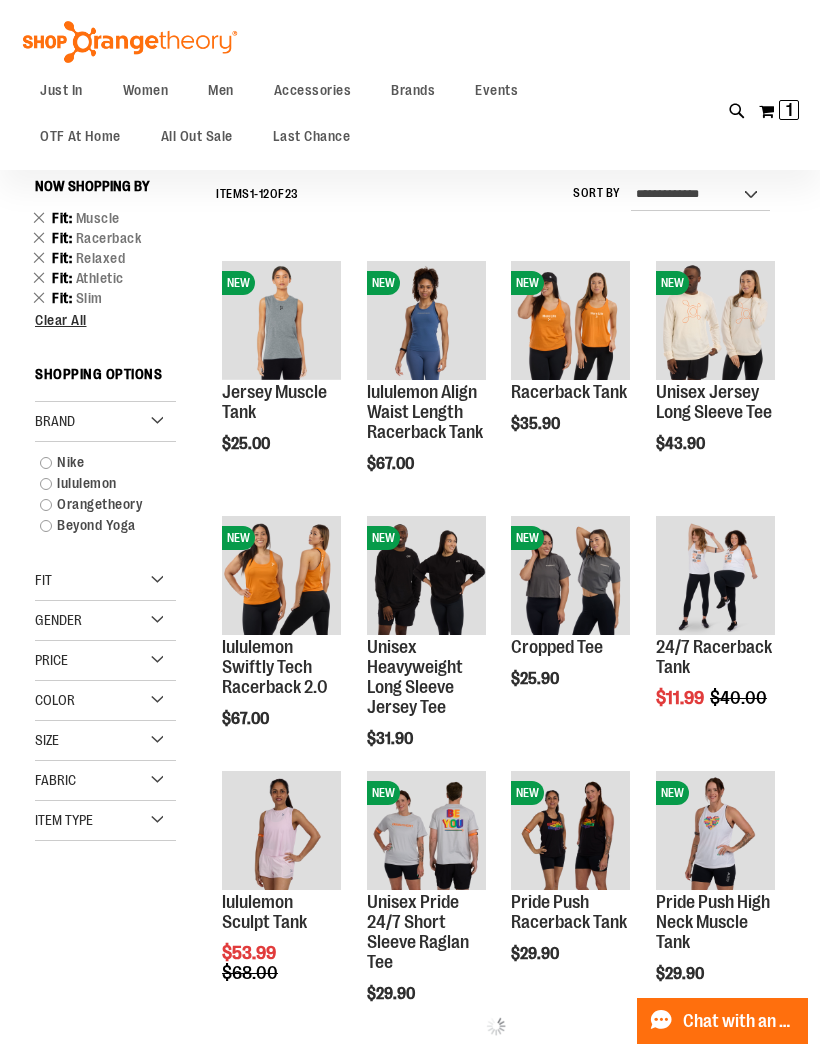 click on "Nike" at bounding box center [98, 462] 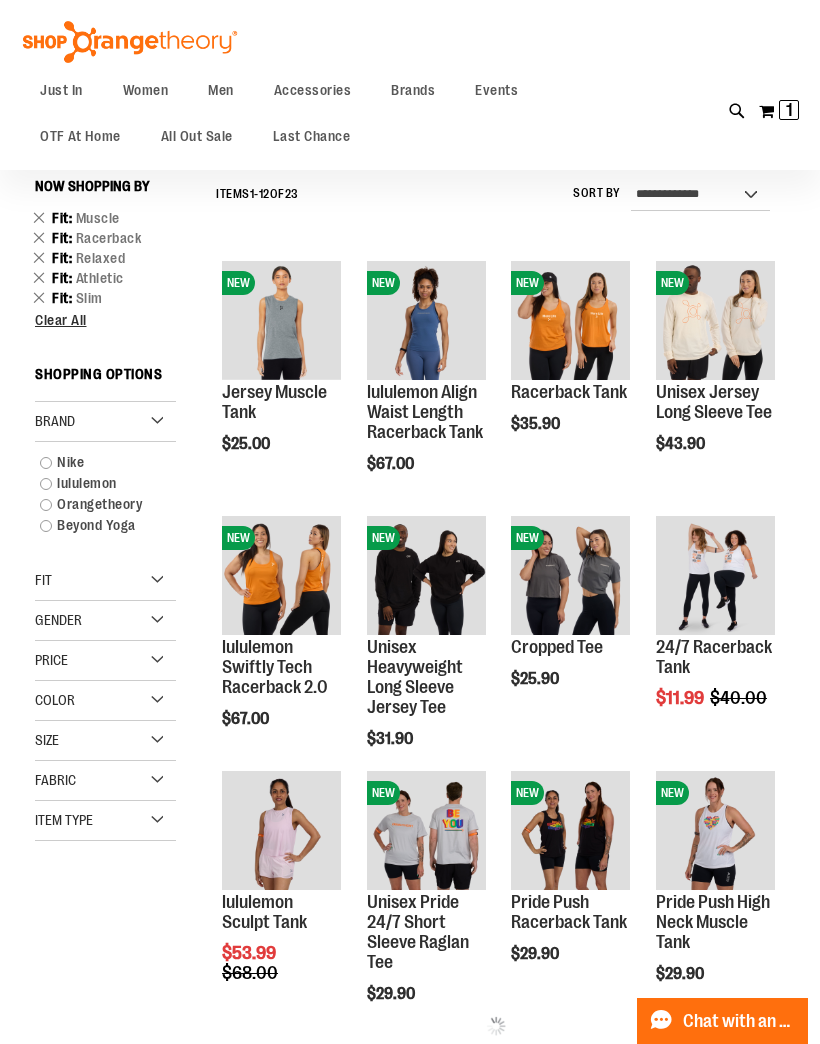 click on "Nike" at bounding box center [98, 462] 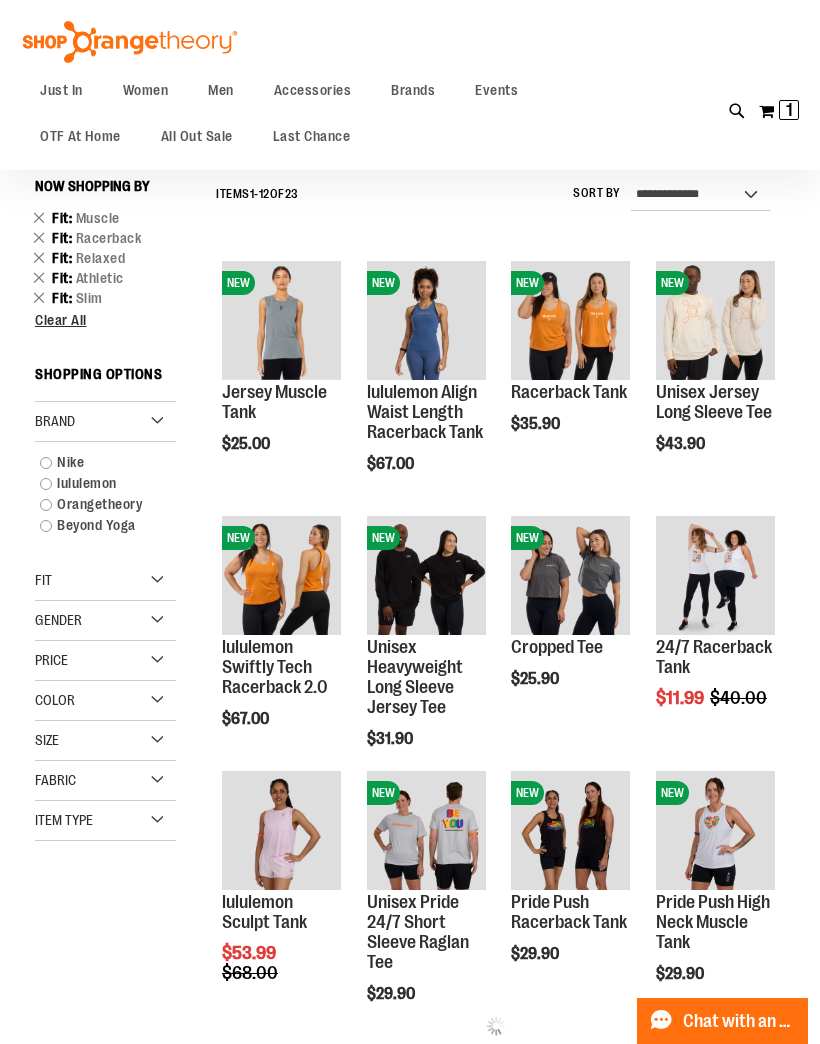 click on "Nike" at bounding box center [98, 462] 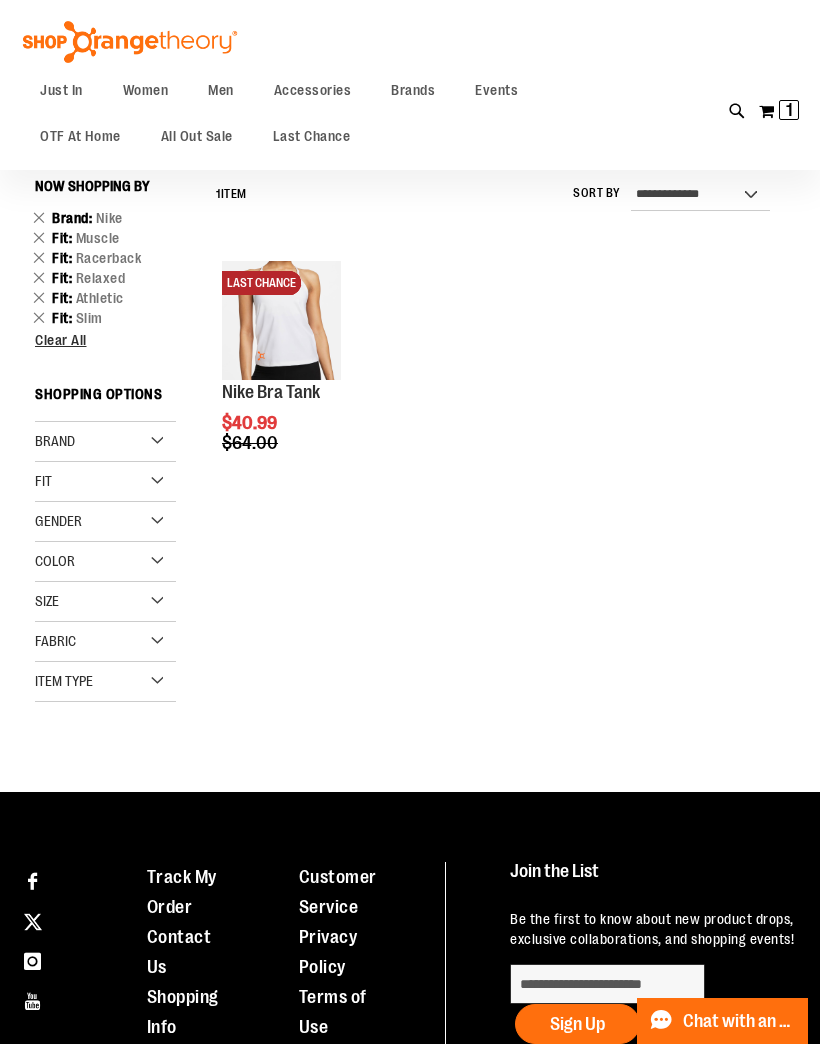 click on "Brand" at bounding box center (105, 442) 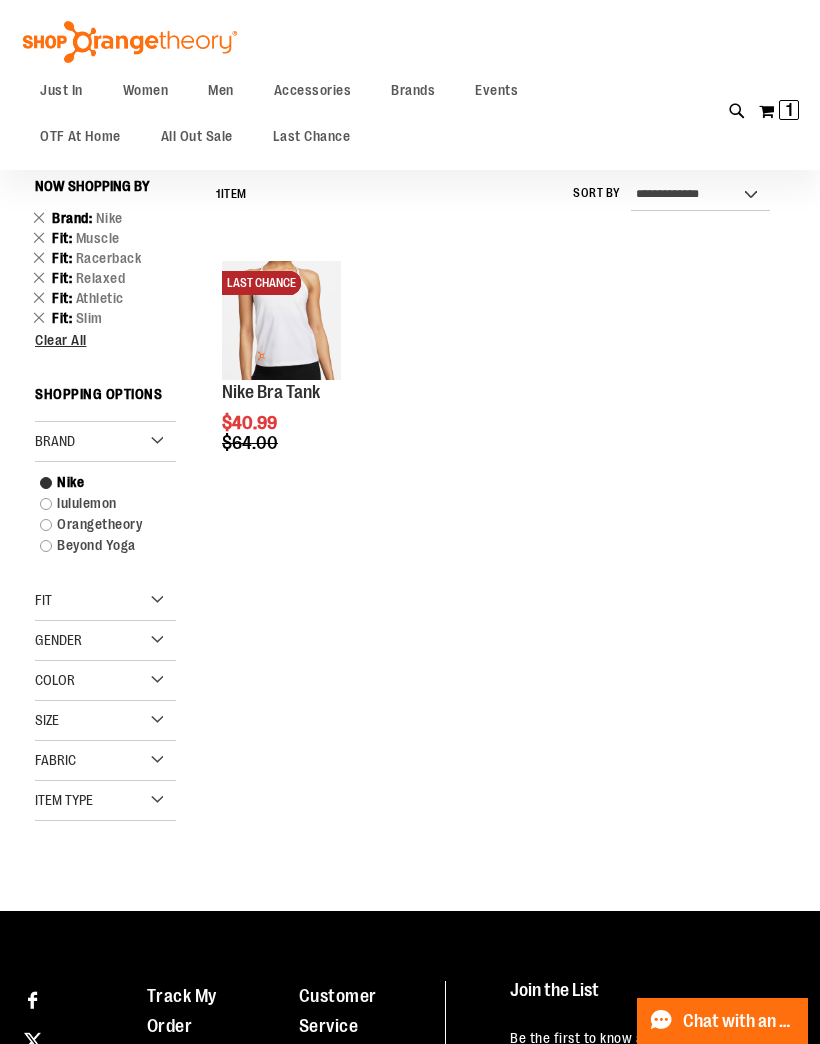 click on "lululemon" at bounding box center [98, 503] 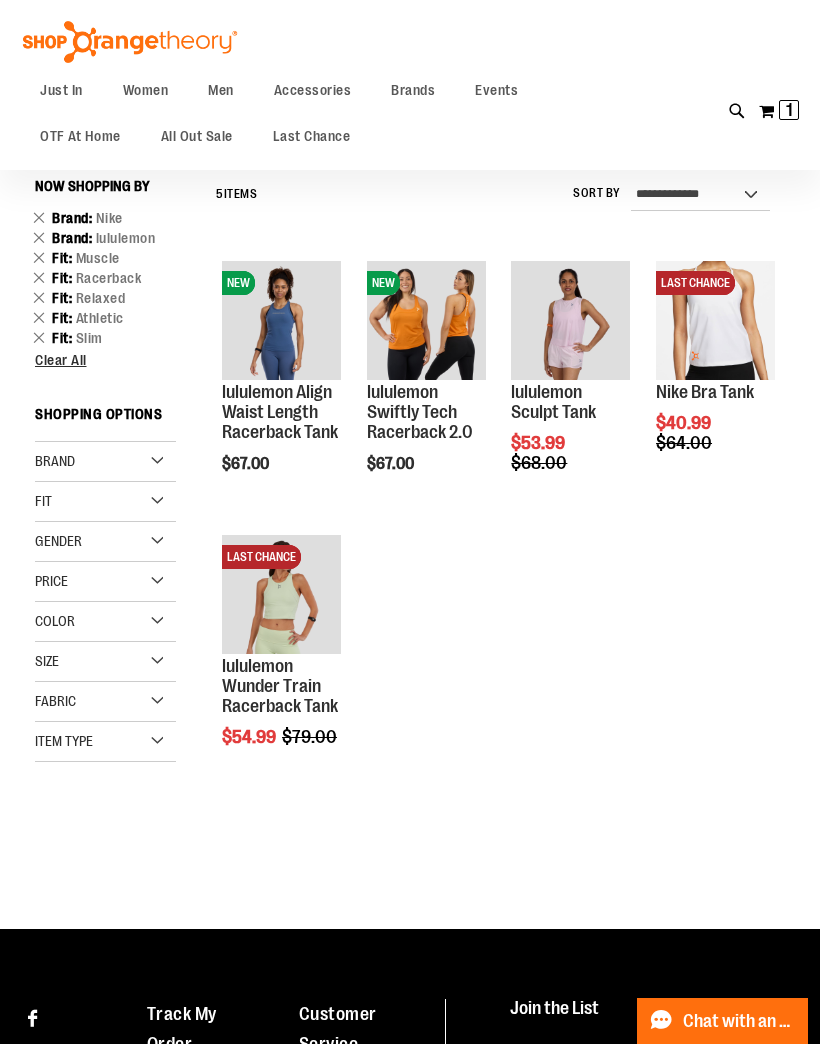 click on "Remove This Item" at bounding box center (39, 257) 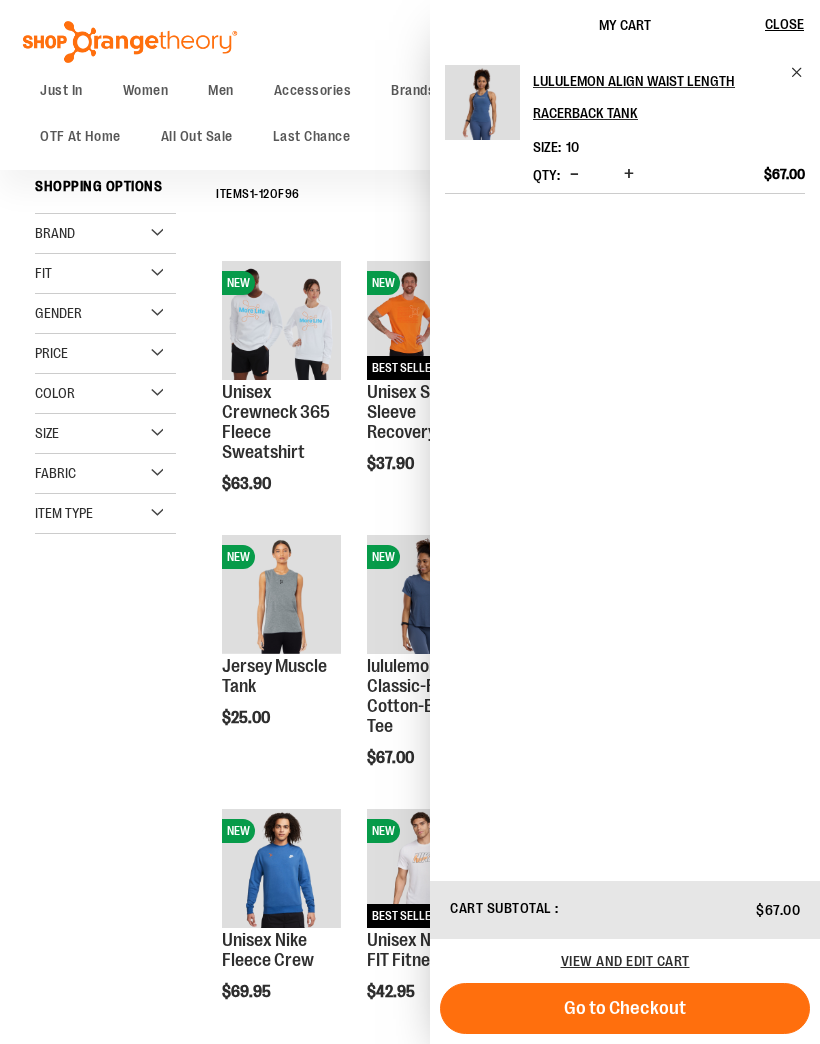 click on "**********" at bounding box center (410, 1092) 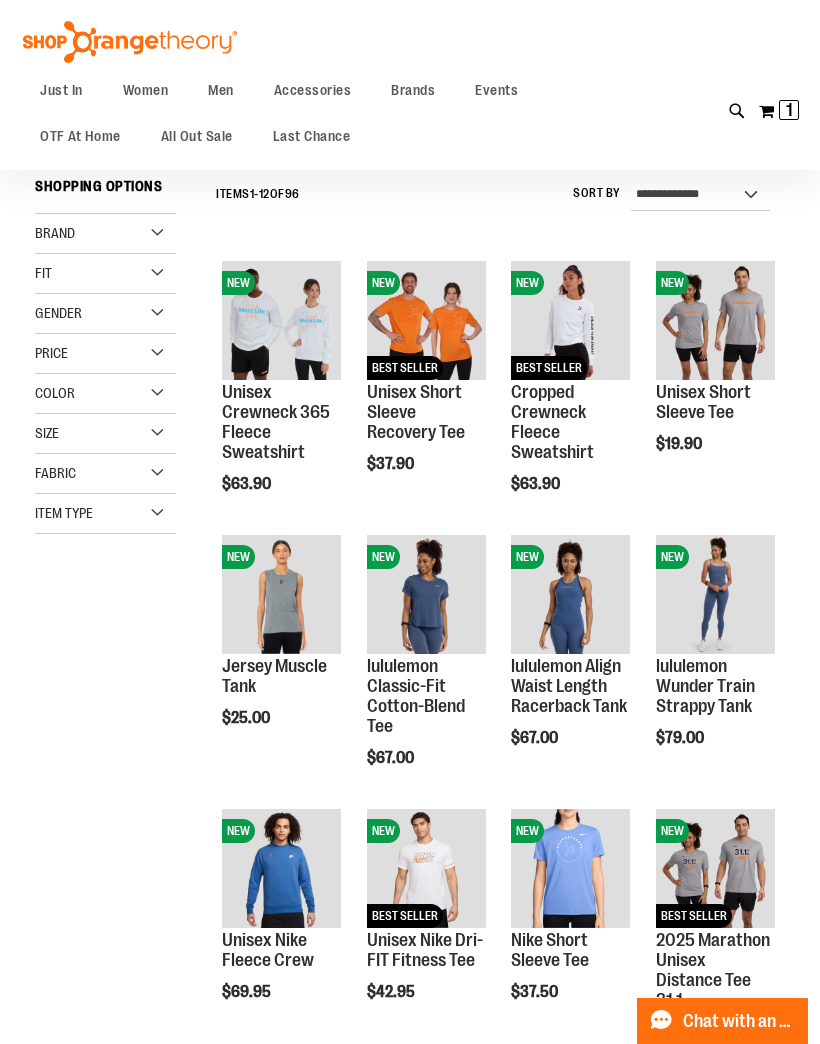 click on "Quickview" at bounding box center [414, 904] 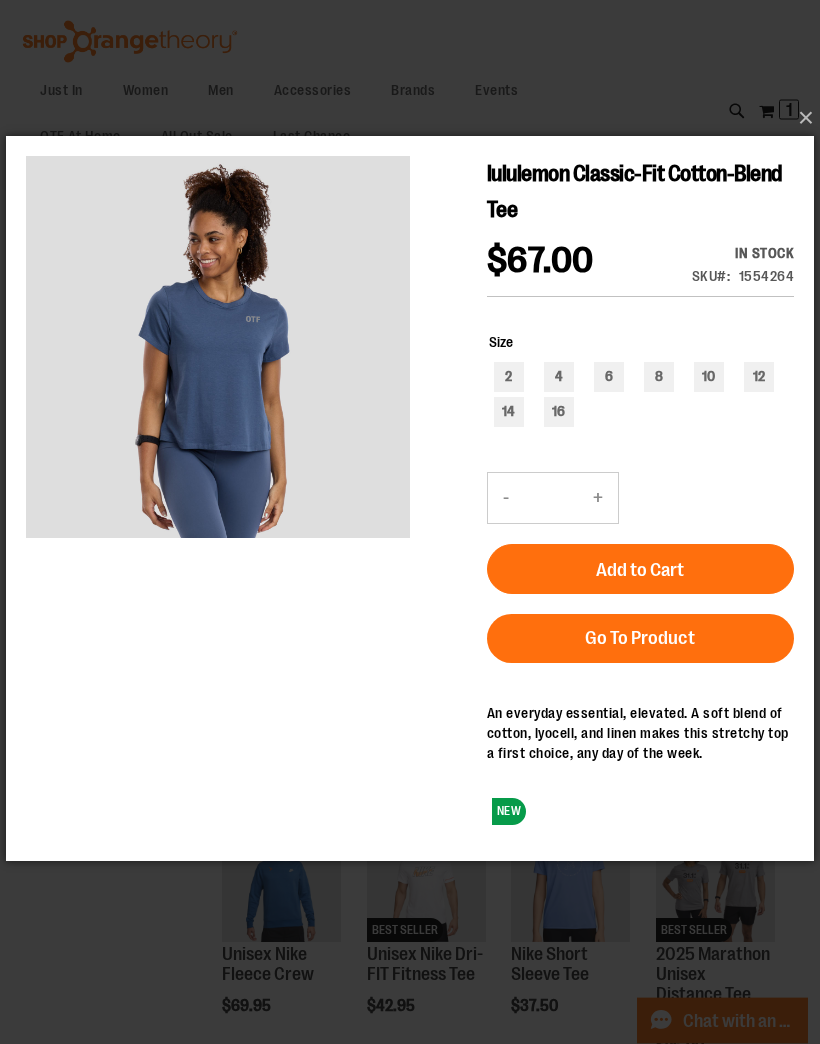 scroll, scrollTop: 196, scrollLeft: 0, axis: vertical 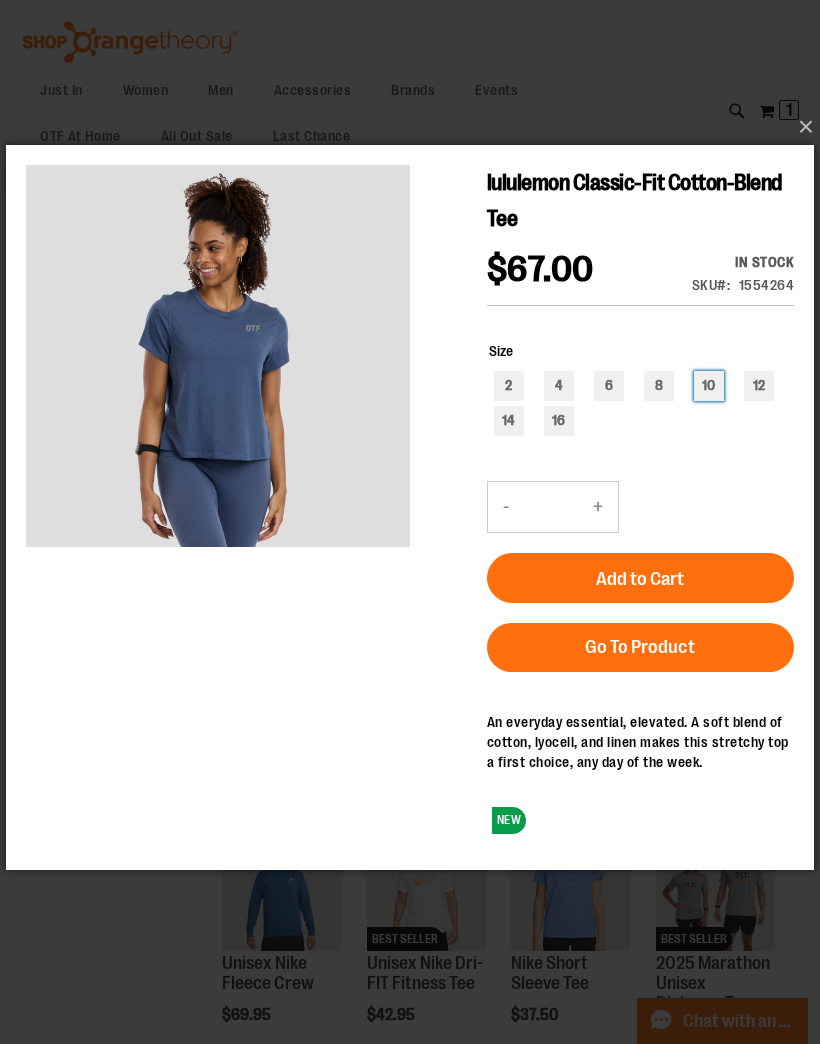 click on "10" at bounding box center (709, 385) 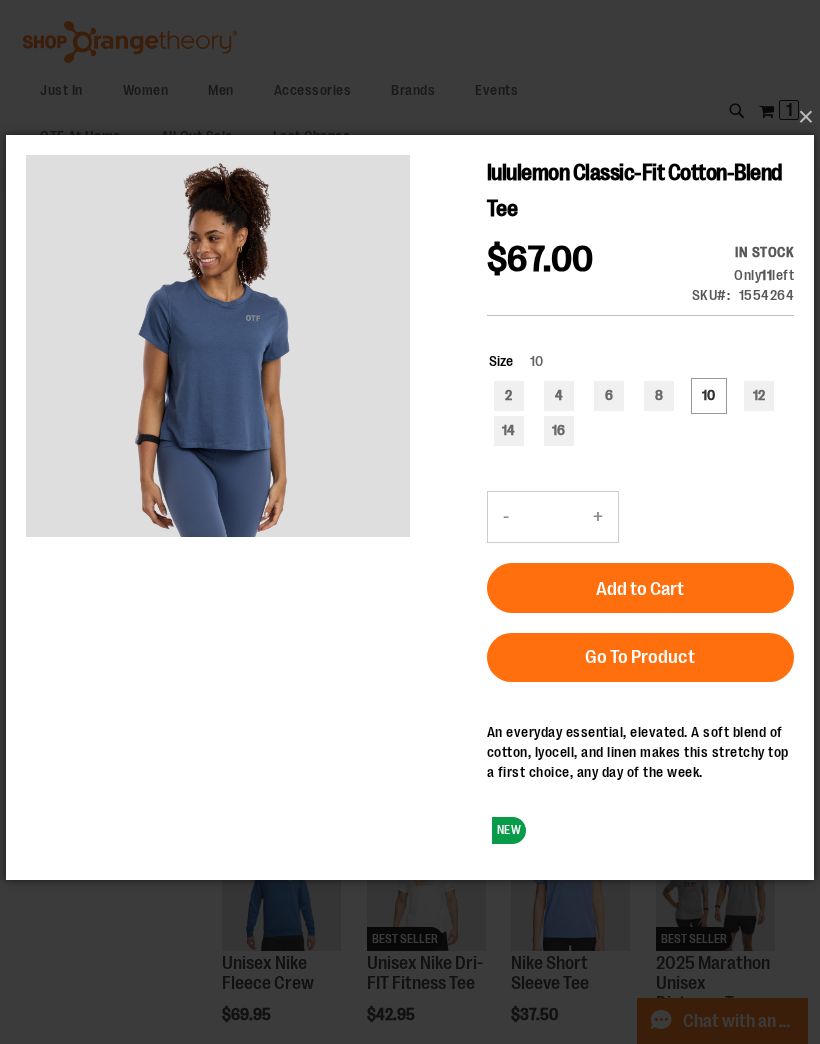click on "Add to Cart" at bounding box center (640, 588) 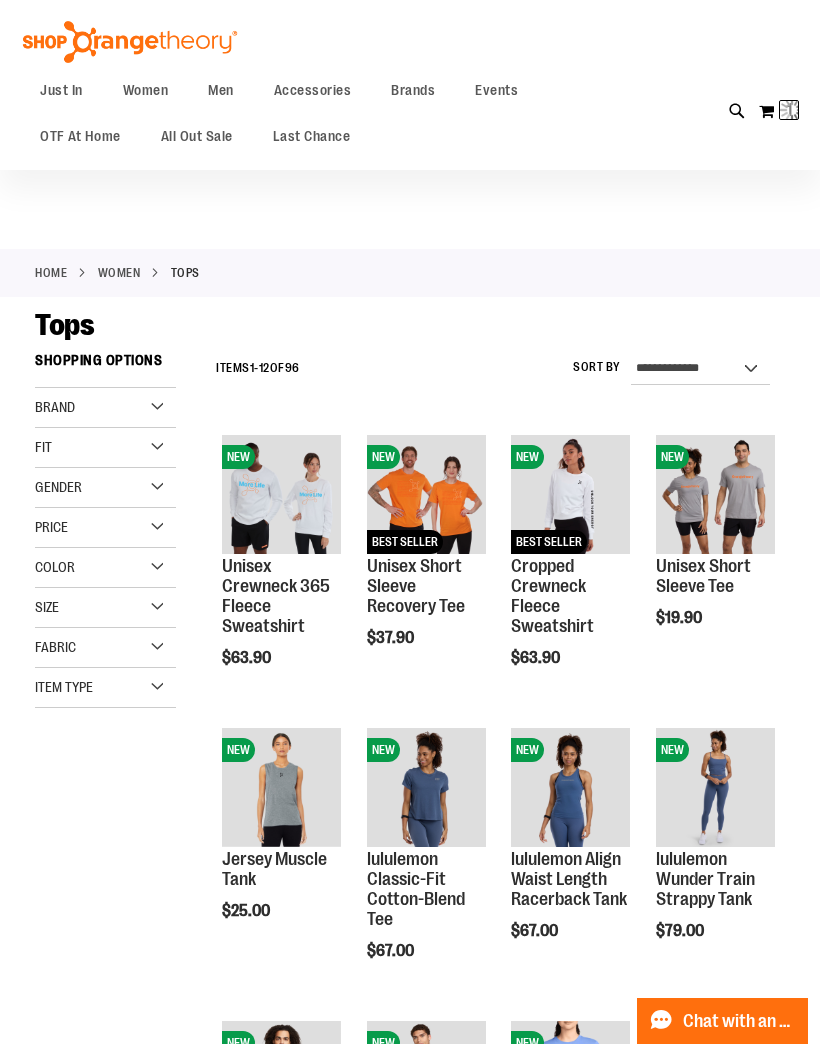 scroll, scrollTop: 0, scrollLeft: 0, axis: both 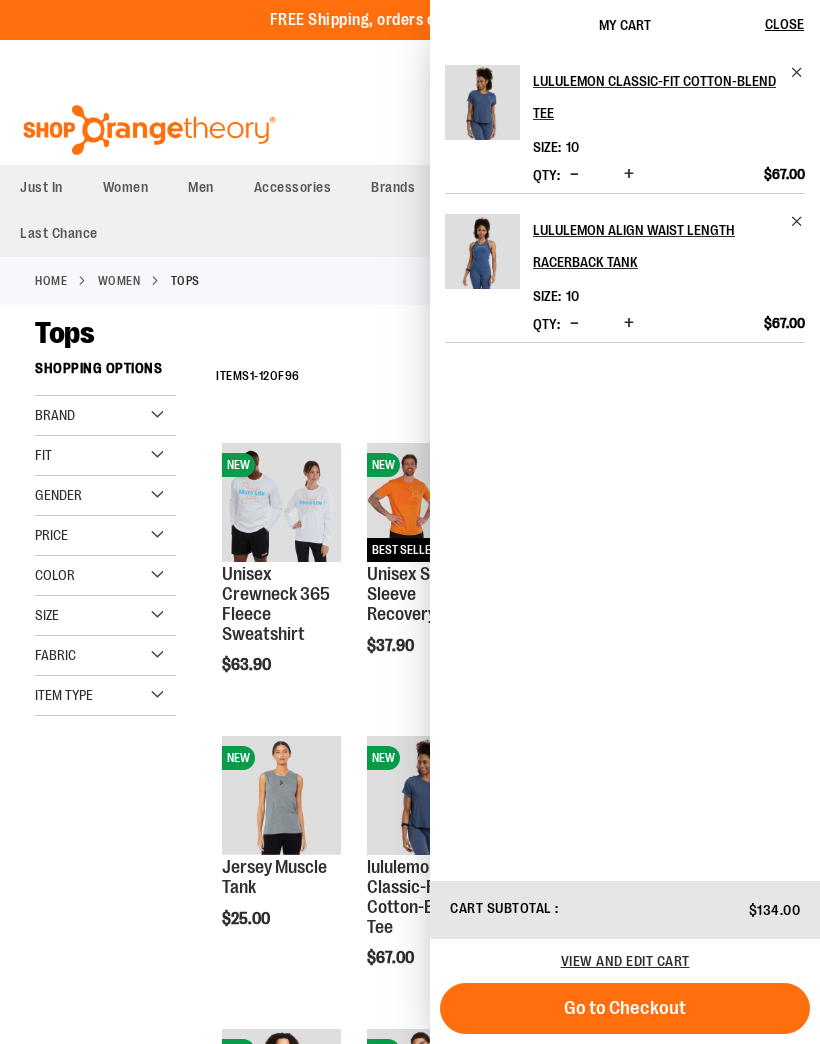 click on "**********" at bounding box center (410, 1331) 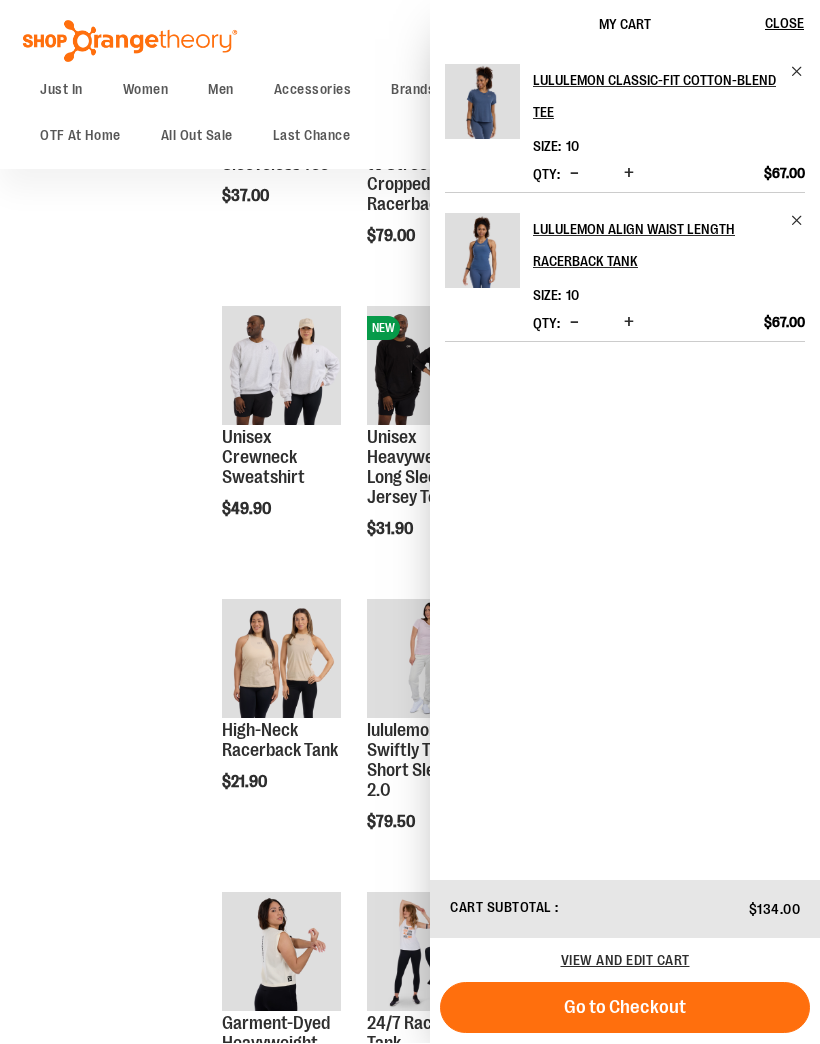 scroll, scrollTop: 1894, scrollLeft: 0, axis: vertical 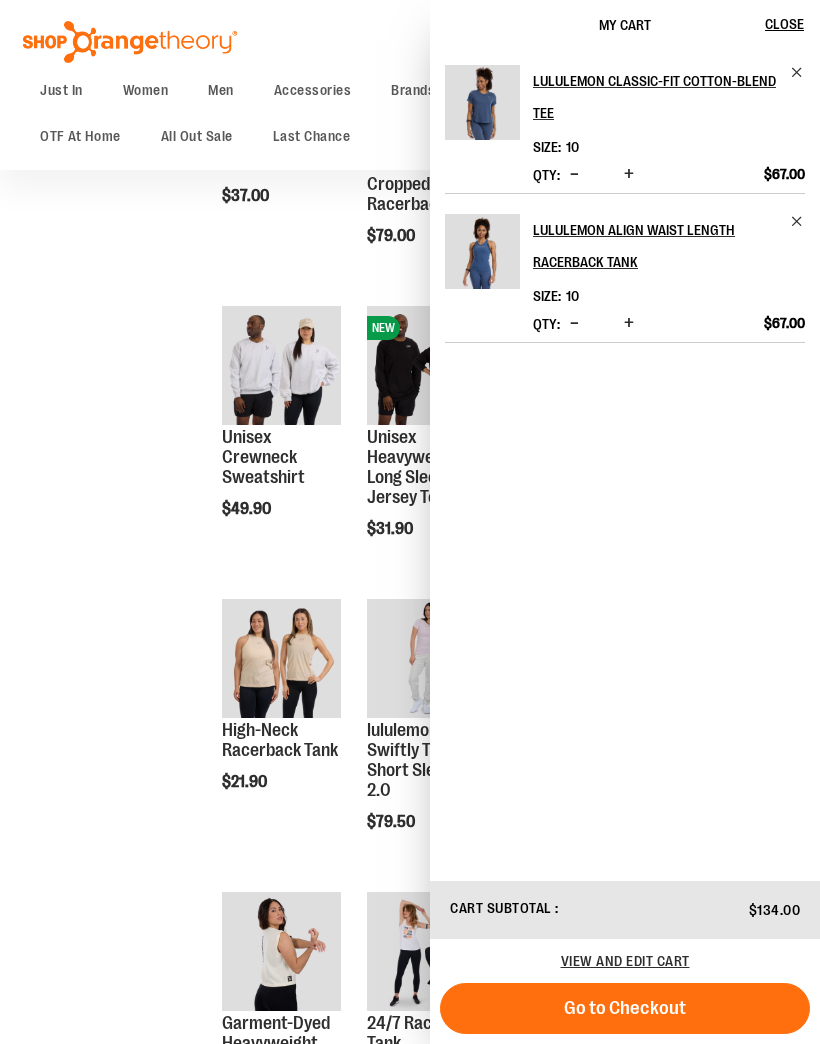 click on "Go to Checkout" at bounding box center [625, 1008] 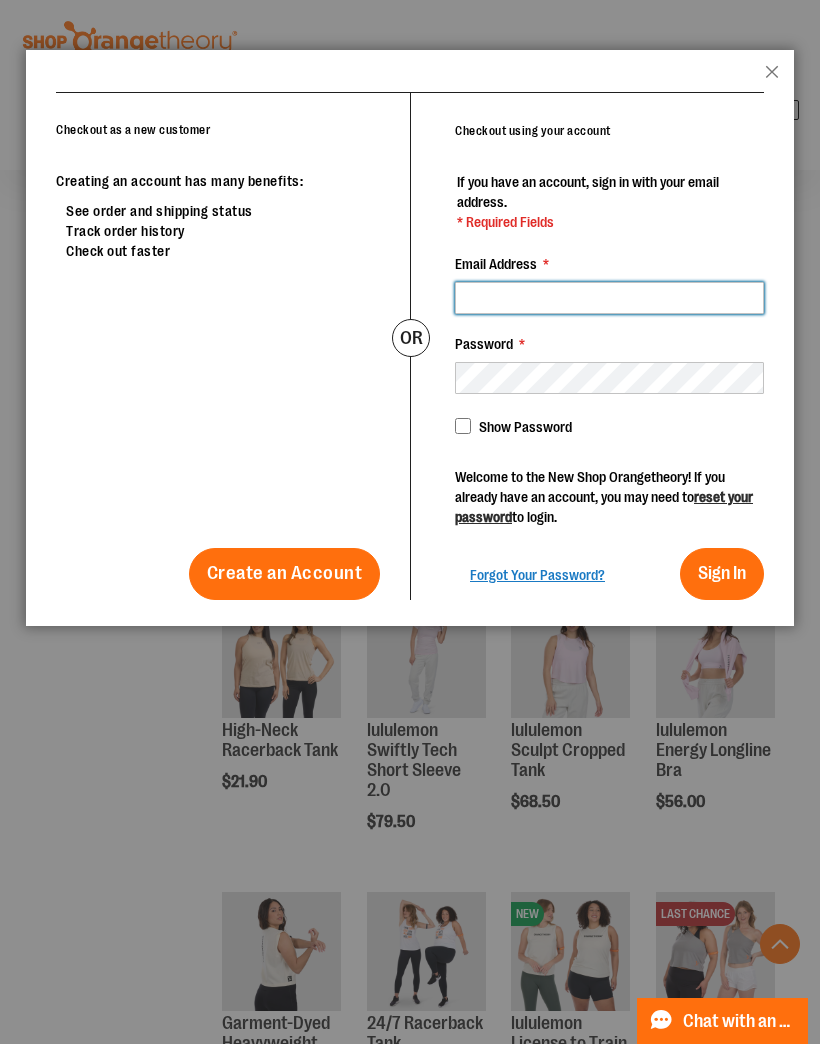 type on "**********" 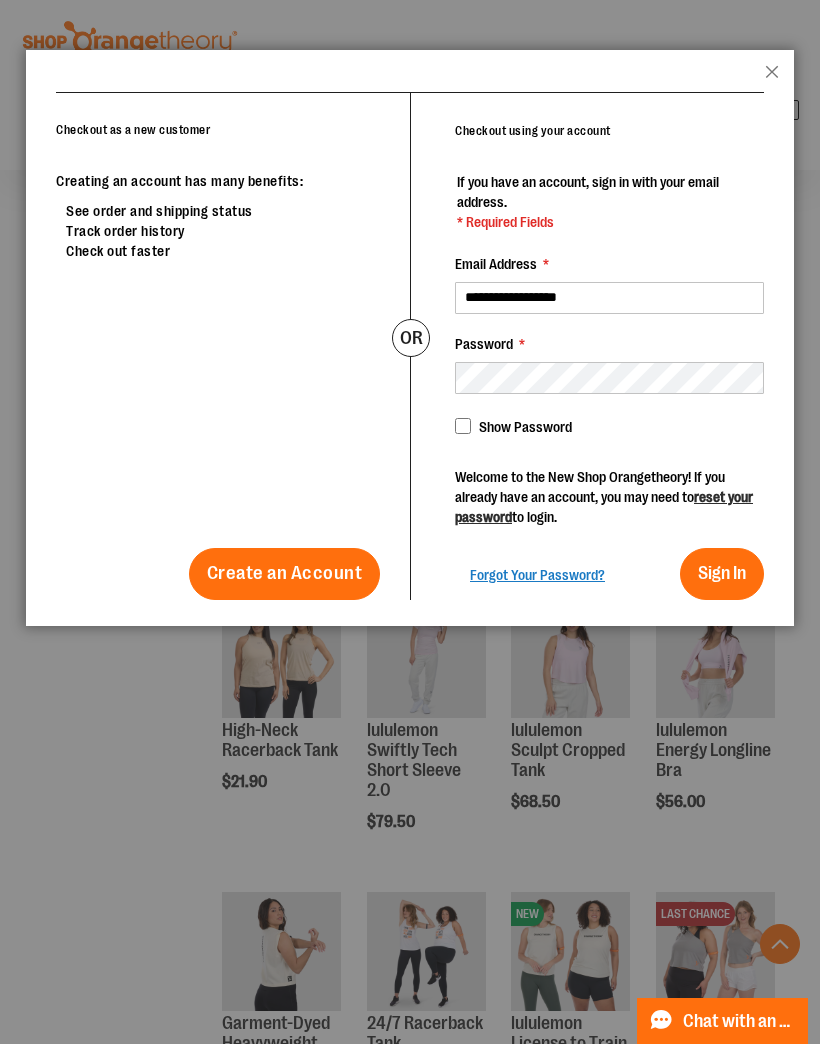 click on "Sign In" at bounding box center (722, 573) 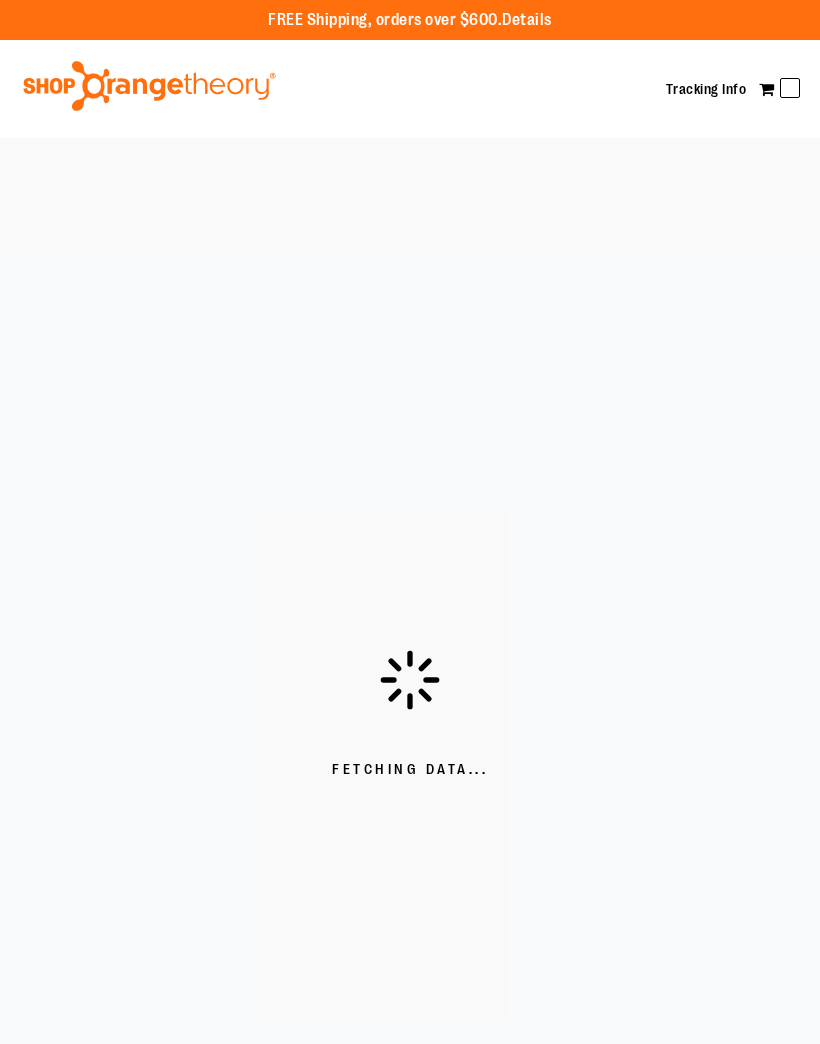 scroll, scrollTop: 0, scrollLeft: 0, axis: both 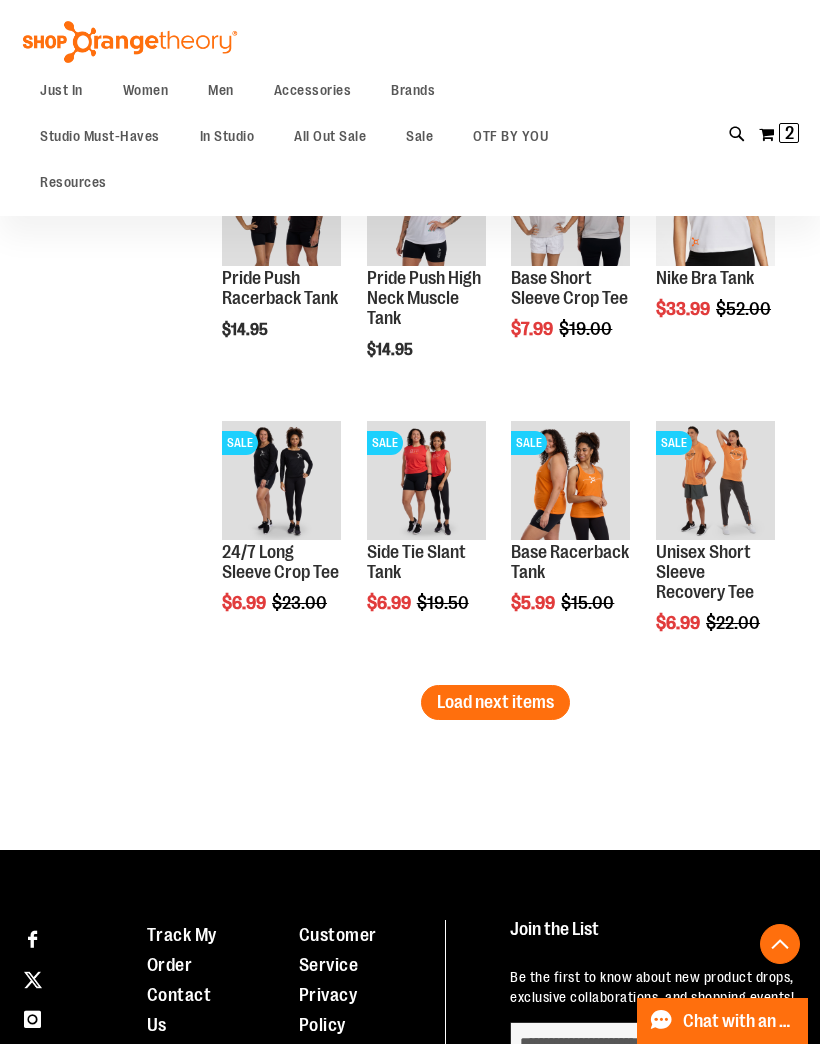 click on "Load next items" at bounding box center (495, 702) 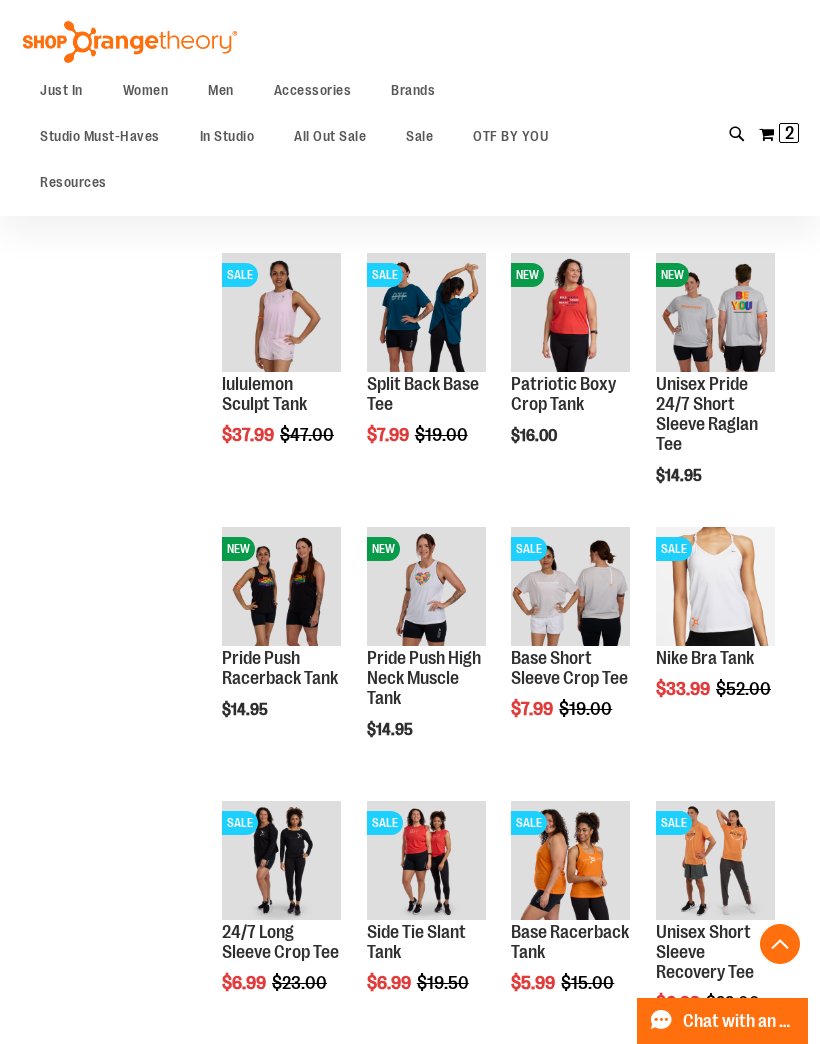 scroll, scrollTop: 1576, scrollLeft: 0, axis: vertical 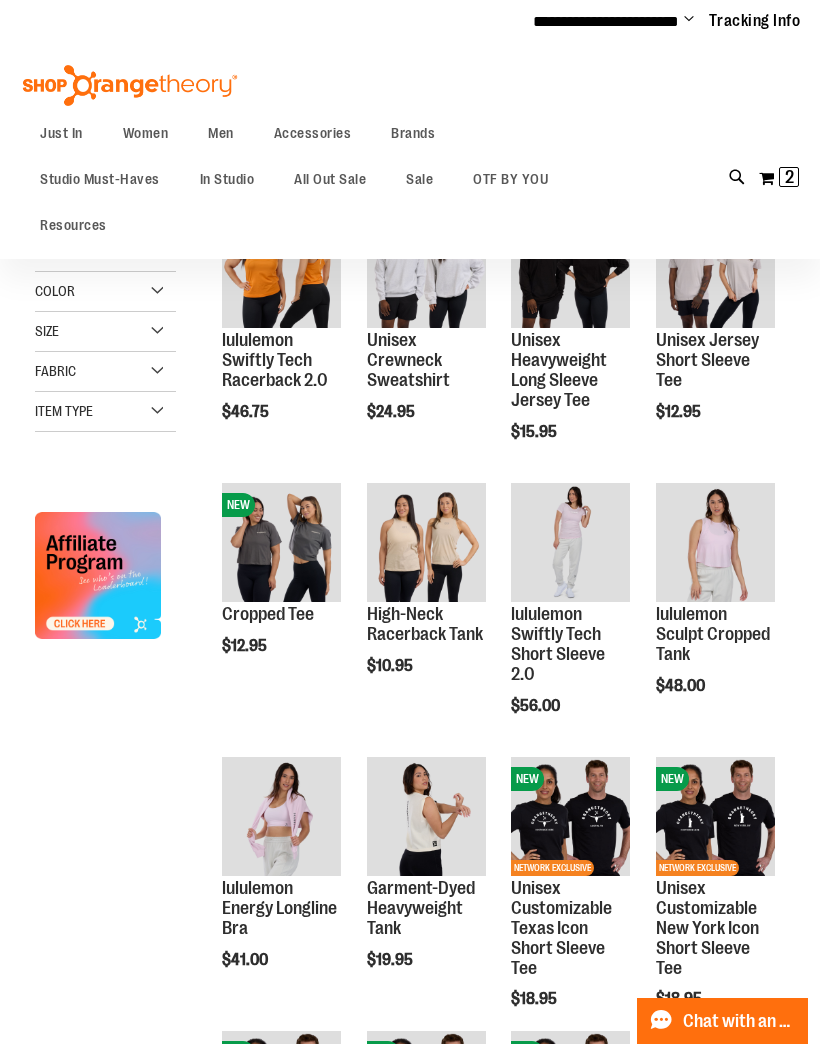 click on "Quickview" at bounding box center [558, 852] 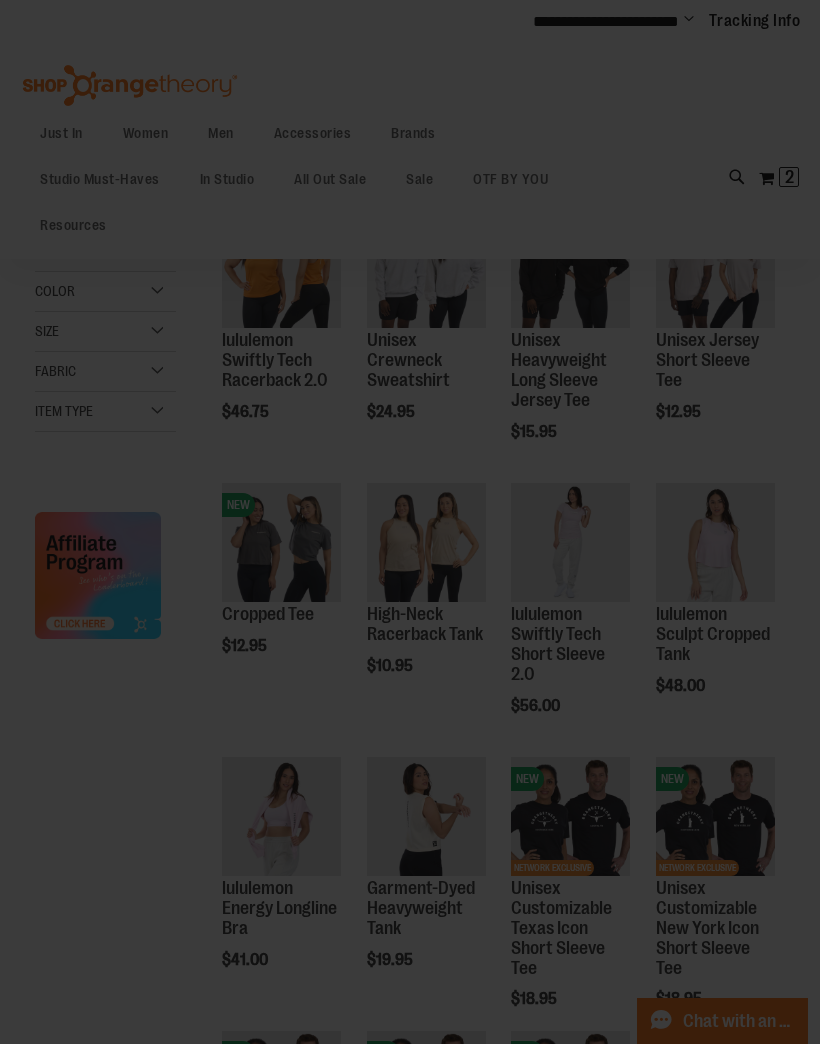 scroll, scrollTop: 0, scrollLeft: 0, axis: both 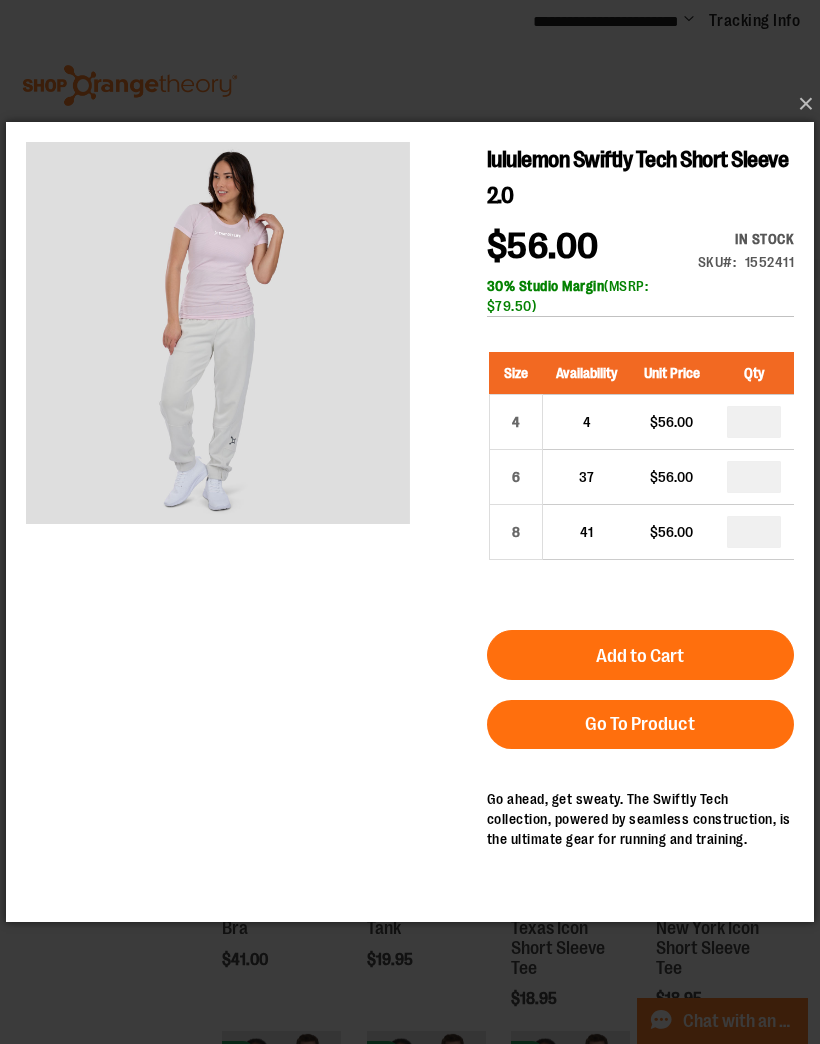 click on "×" at bounding box center [416, 104] 